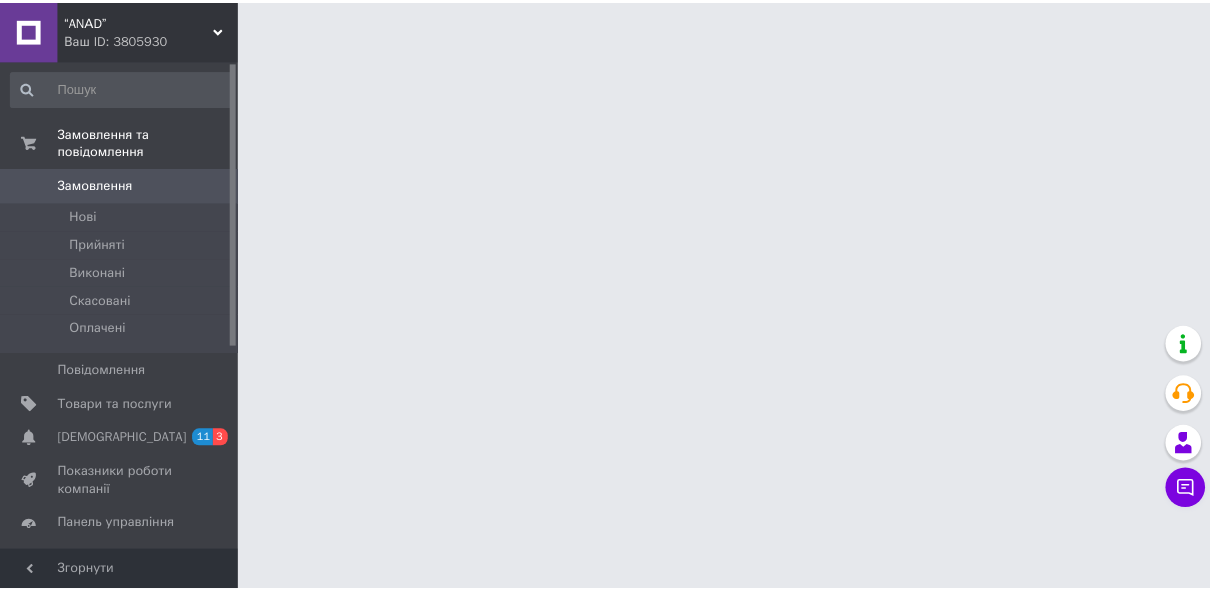 scroll, scrollTop: 0, scrollLeft: 0, axis: both 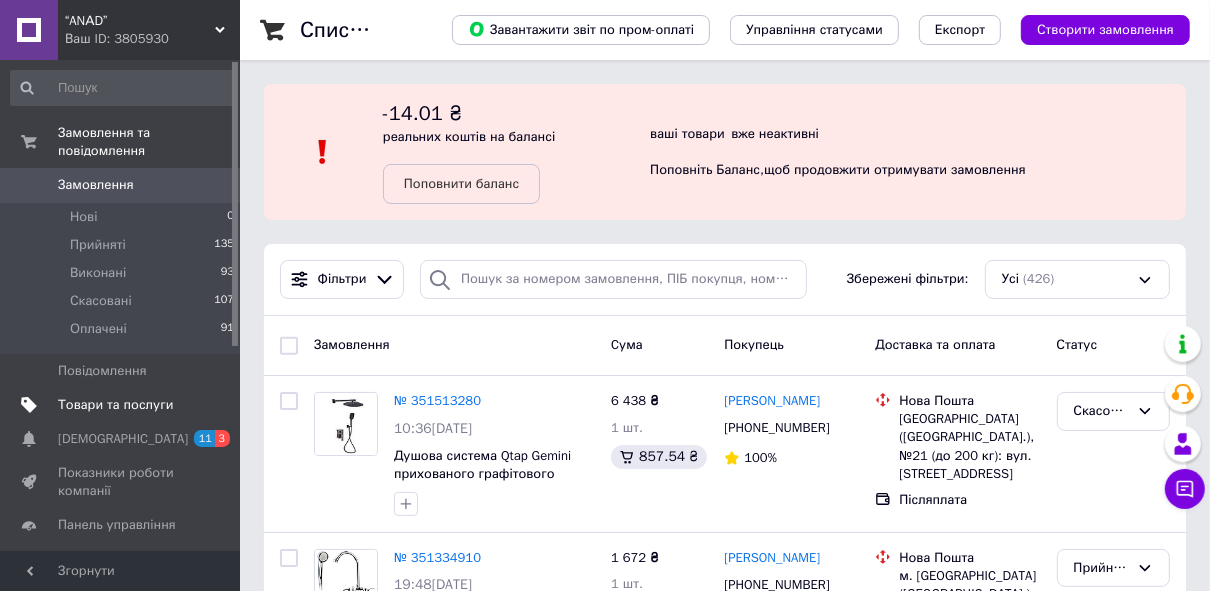 click on "Товари та послуги" at bounding box center (115, 405) 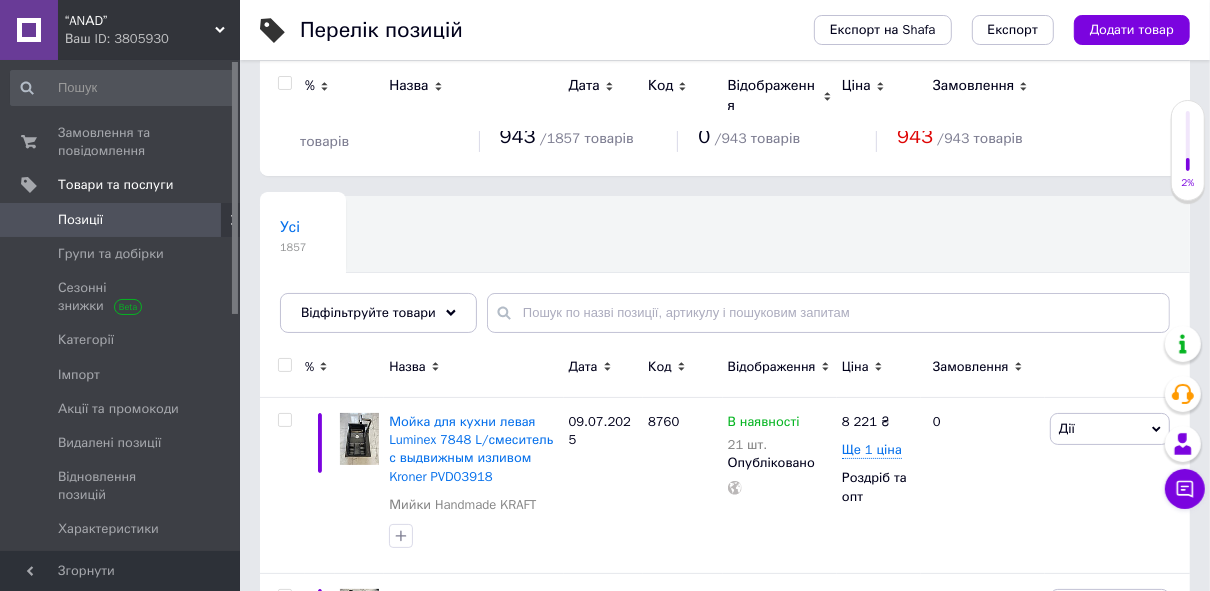 scroll, scrollTop: 0, scrollLeft: 0, axis: both 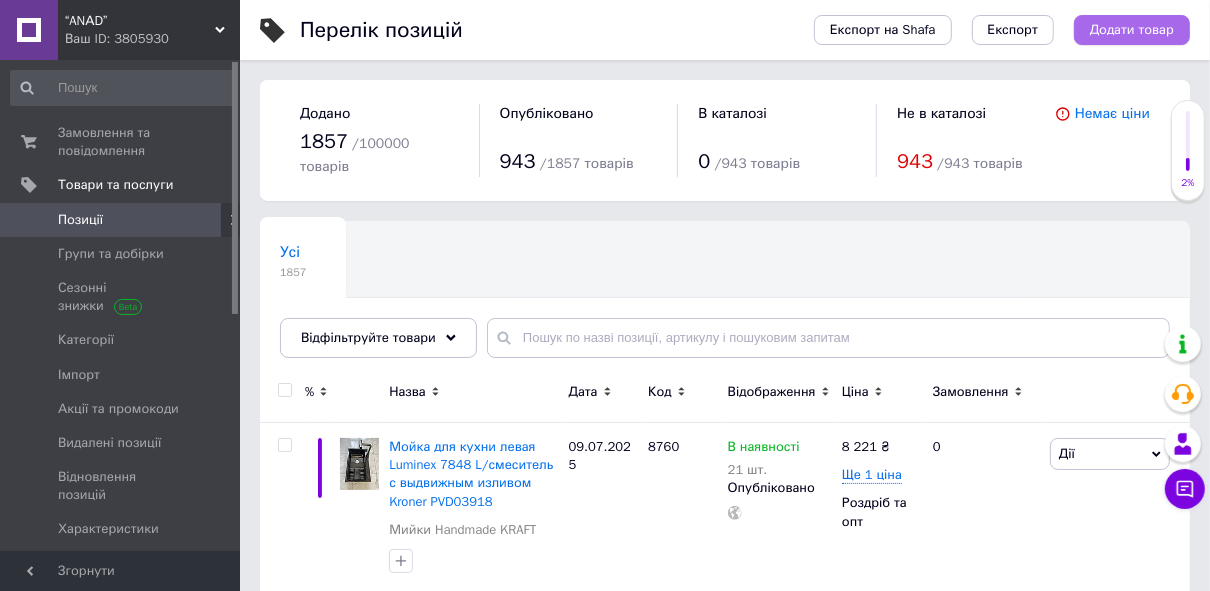 click on "Додати товар" at bounding box center (1132, 30) 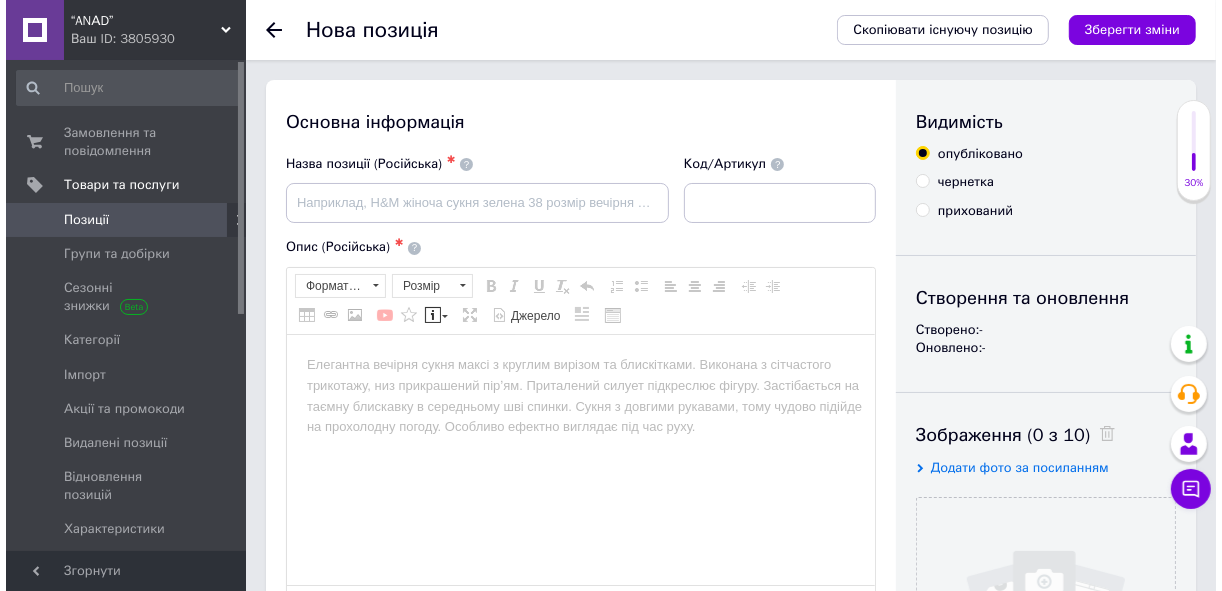 scroll, scrollTop: 0, scrollLeft: 0, axis: both 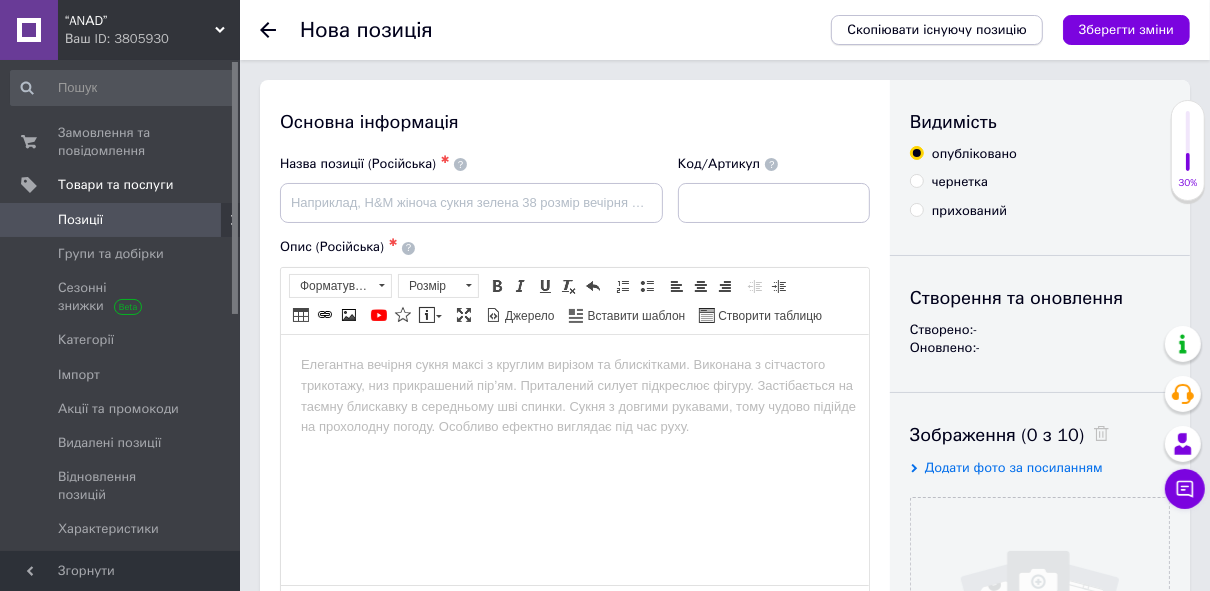 click on "Скопіювати існуючу позицію" at bounding box center (937, 30) 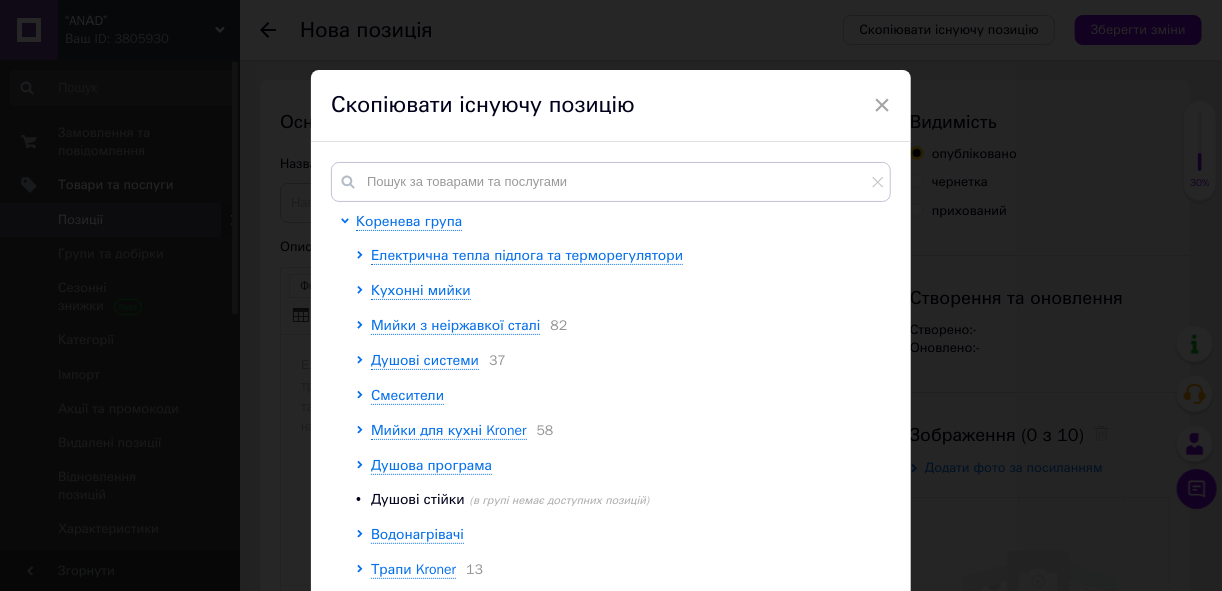 click on "Кухонні мийки" at bounding box center (625, 291) 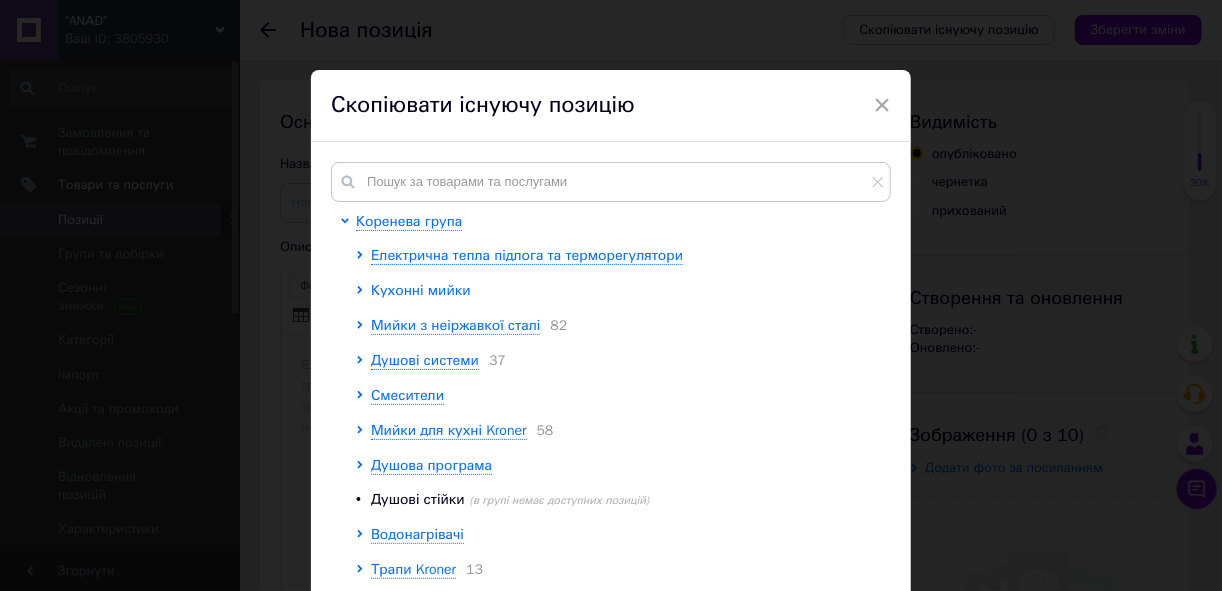 click on "Кухонні мийки" at bounding box center (421, 290) 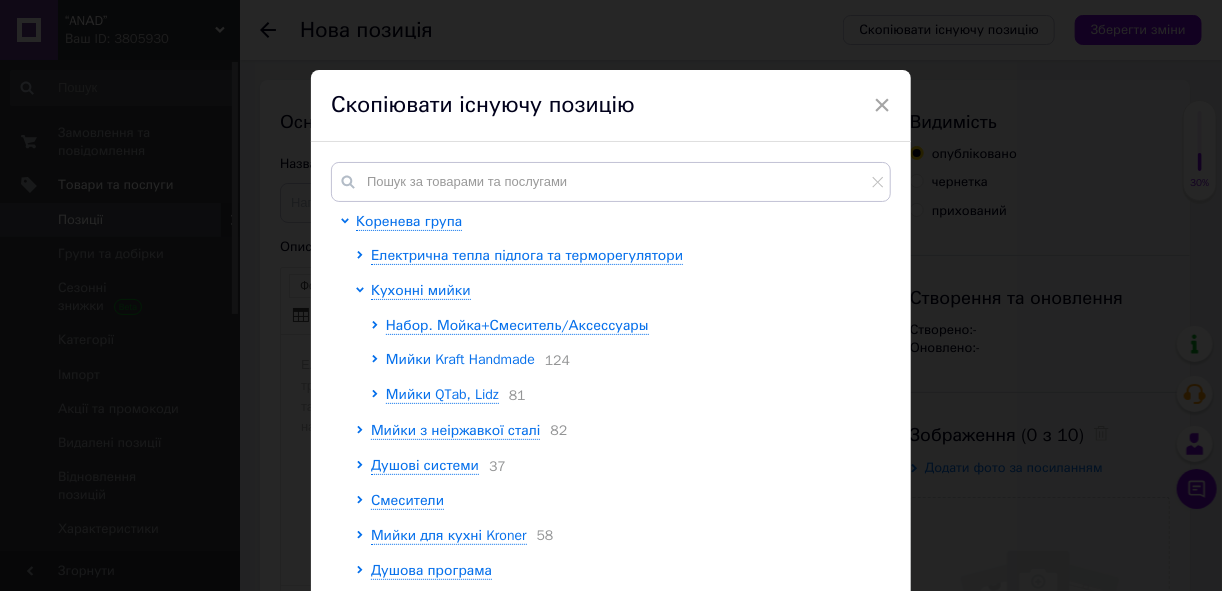 click on "Мийки Kraft Handmade" at bounding box center (460, 359) 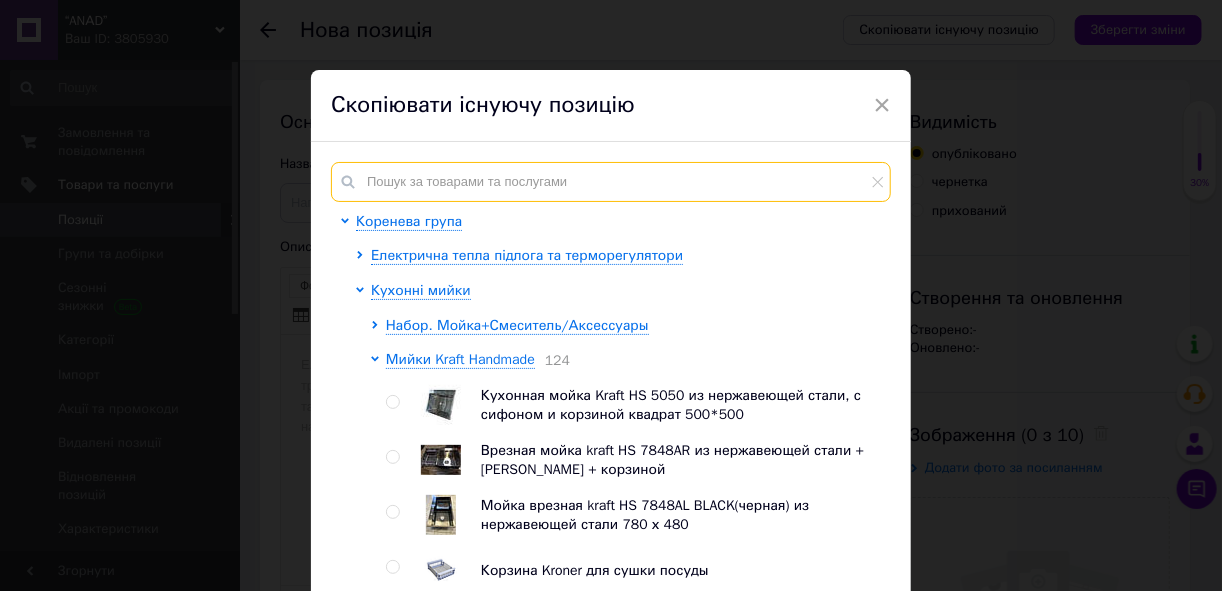 click at bounding box center (611, 182) 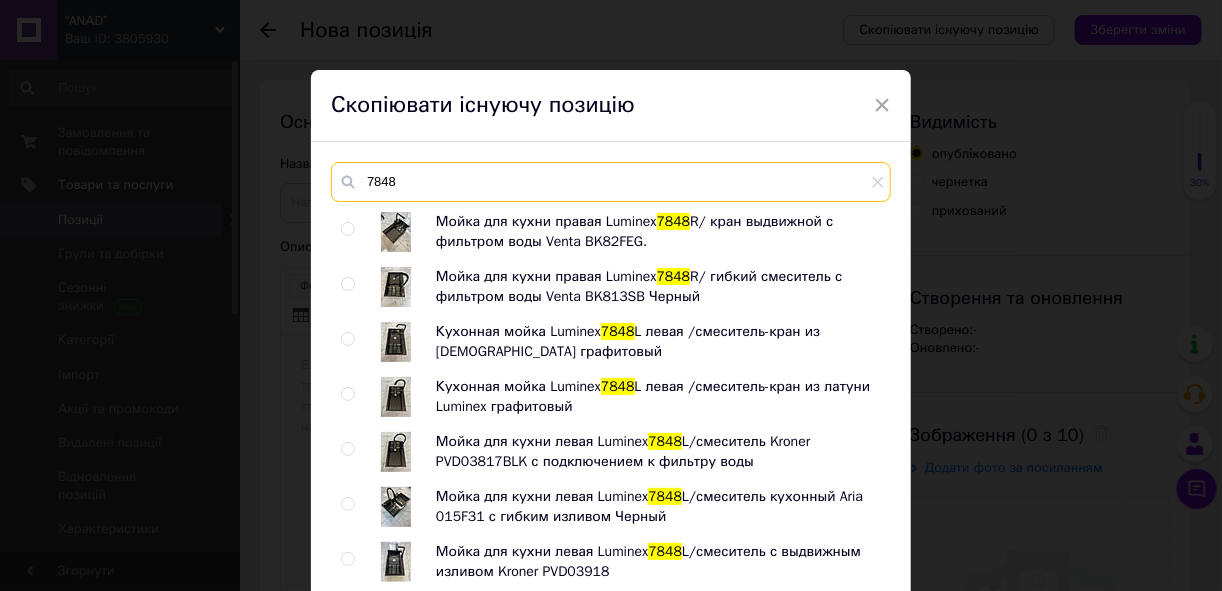 scroll, scrollTop: 1815, scrollLeft: 0, axis: vertical 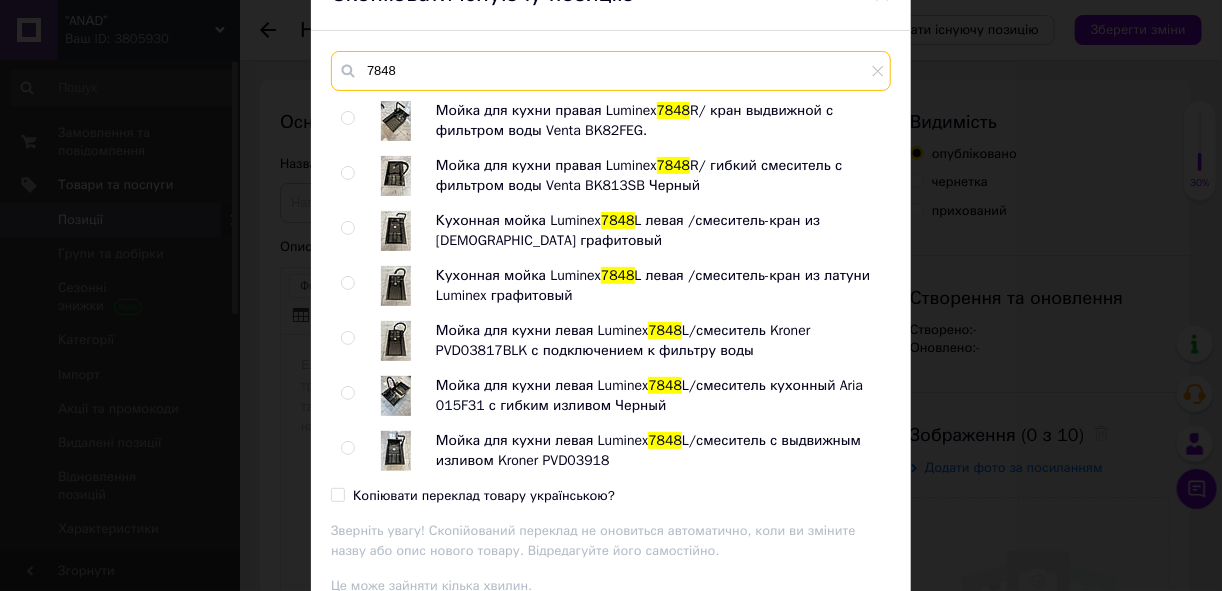 type on "7848" 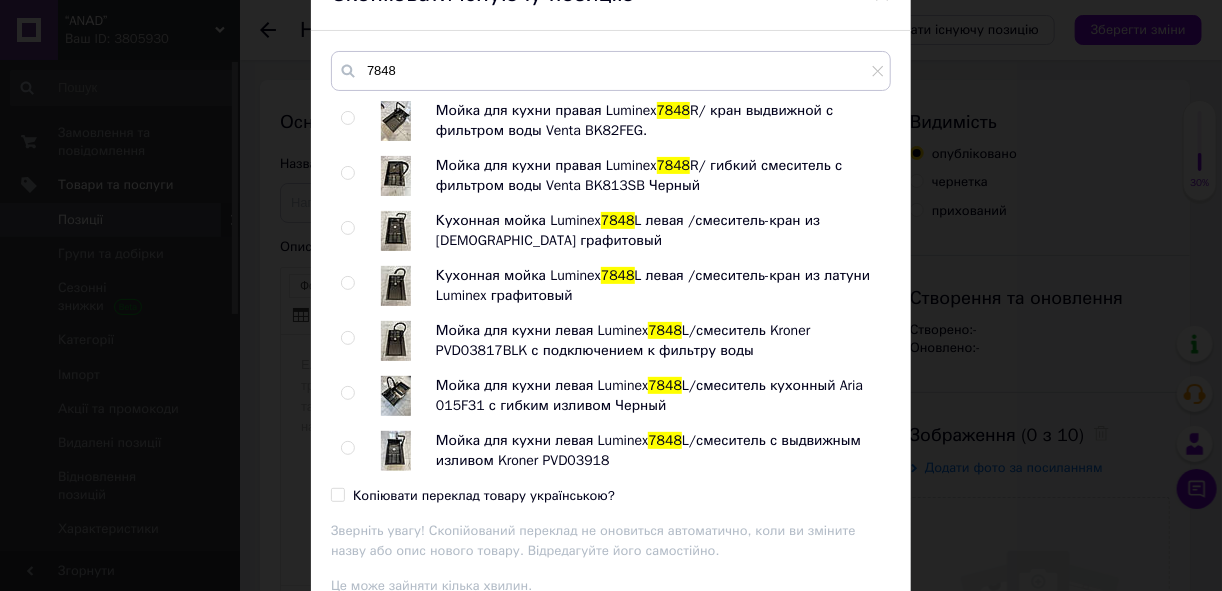 click at bounding box center (347, 448) 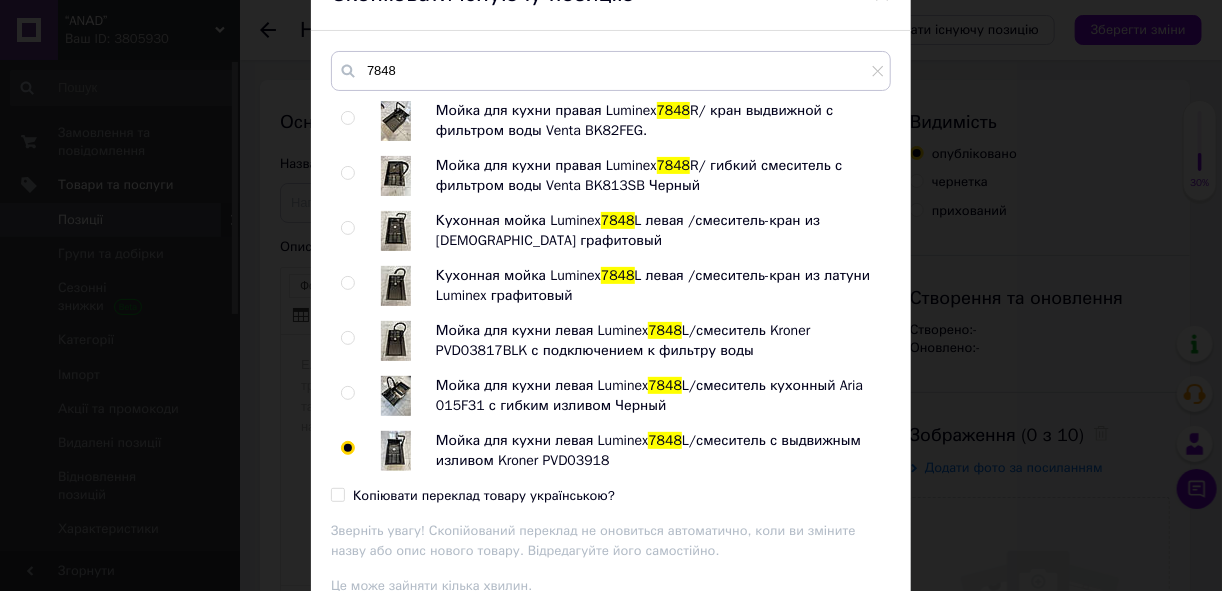 radio on "true" 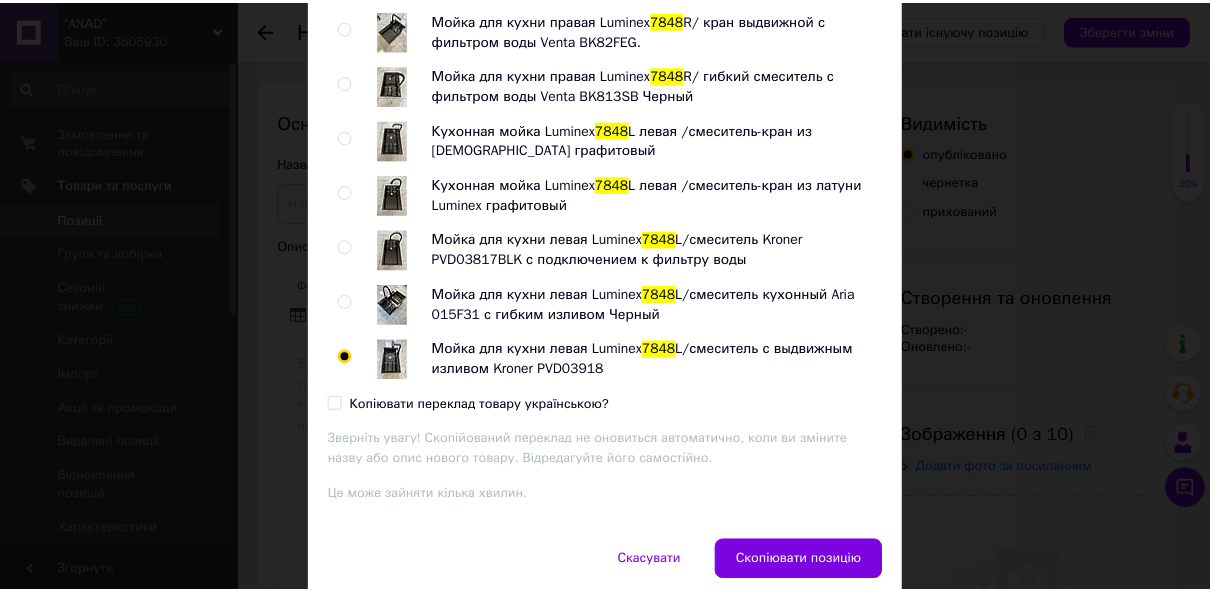 scroll, scrollTop: 223, scrollLeft: 0, axis: vertical 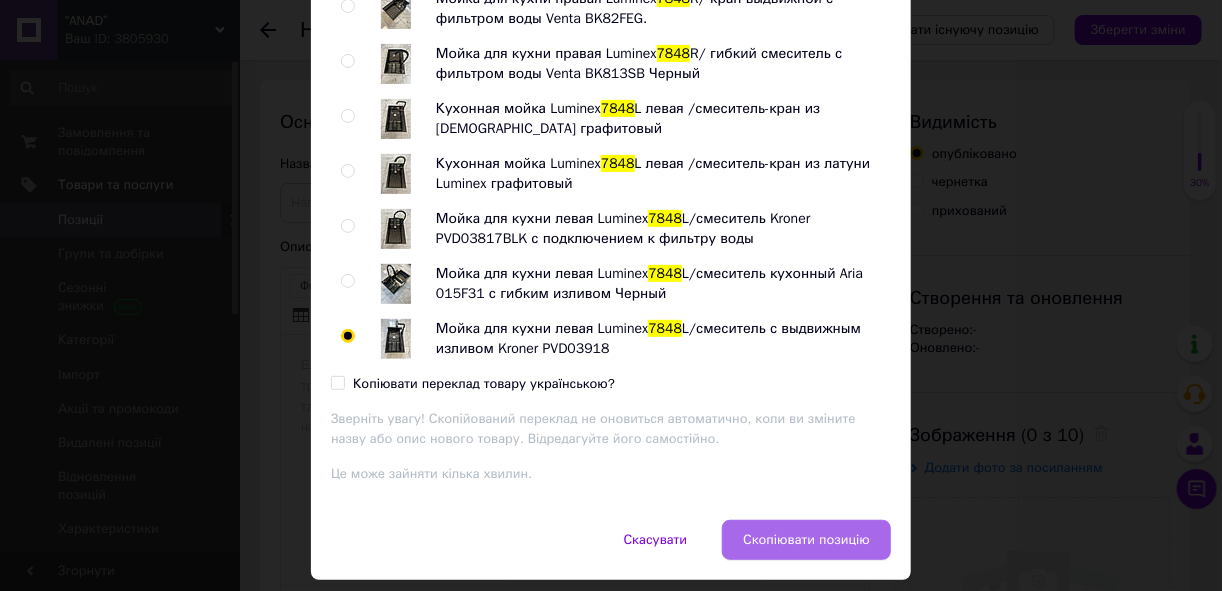 click on "Скопіювати позицію" at bounding box center [806, 540] 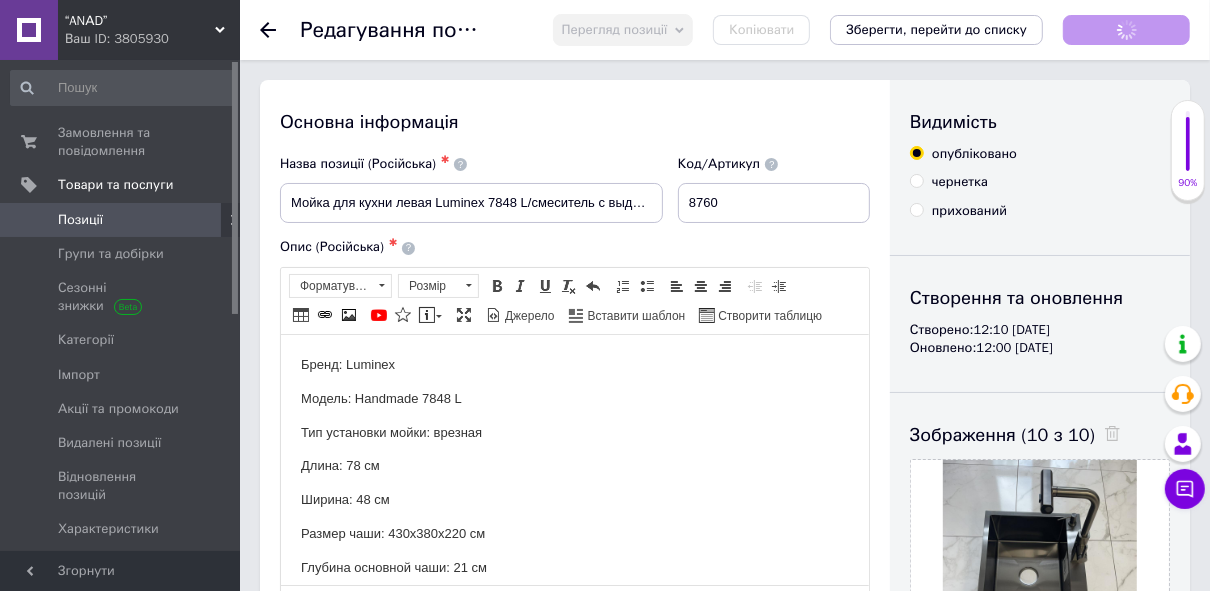 scroll, scrollTop: 0, scrollLeft: 0, axis: both 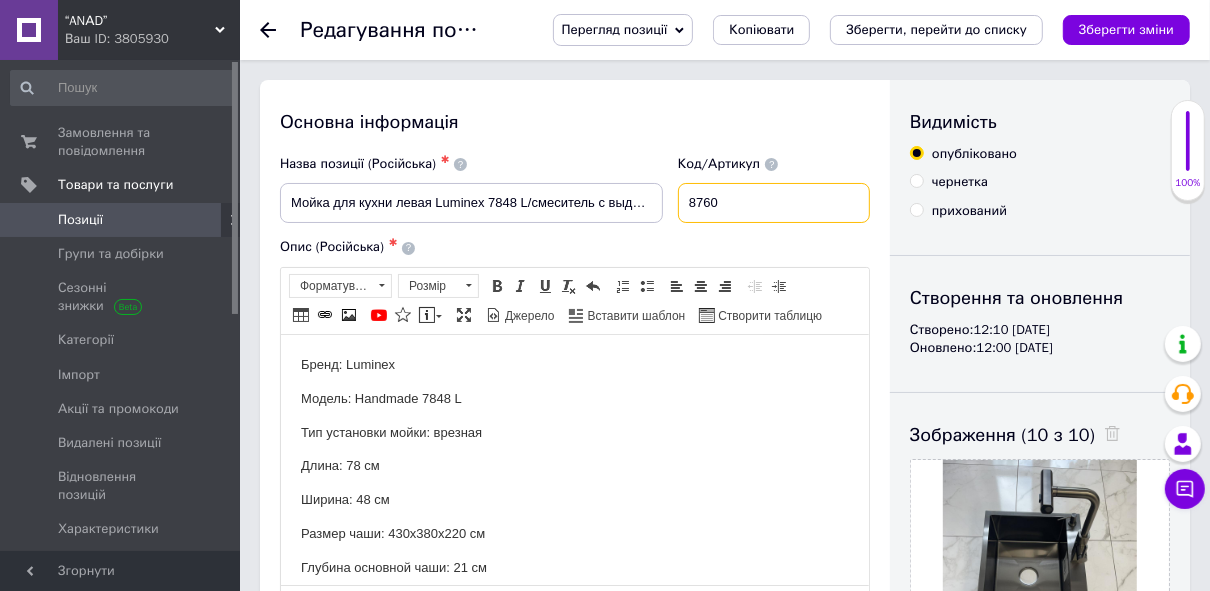 click on "8760" at bounding box center (774, 203) 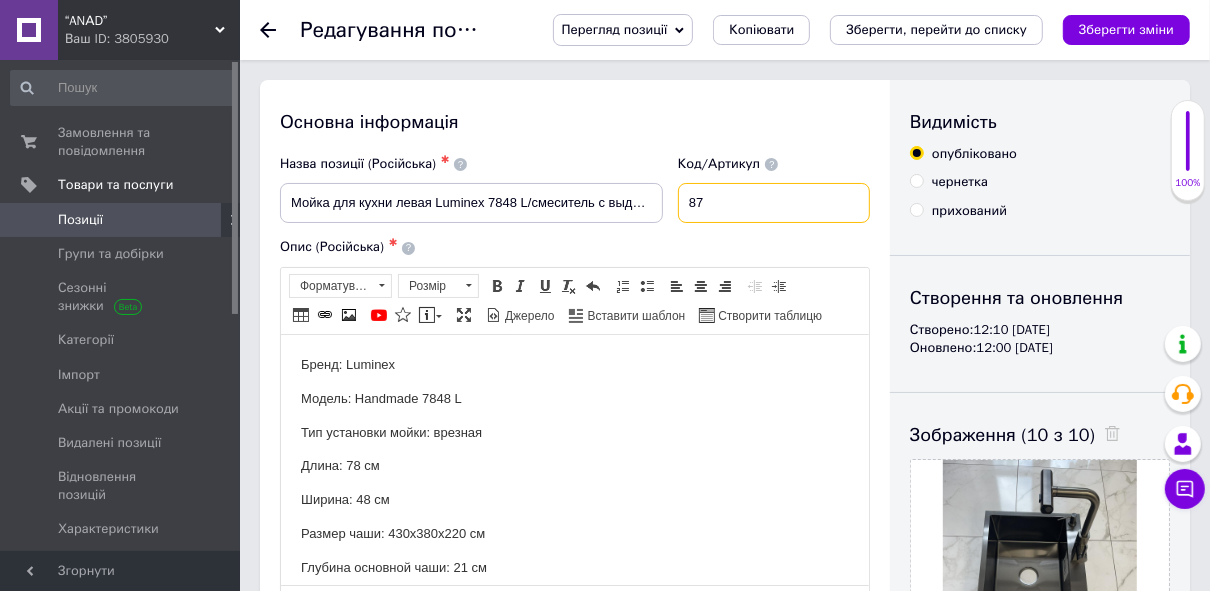 type on "8" 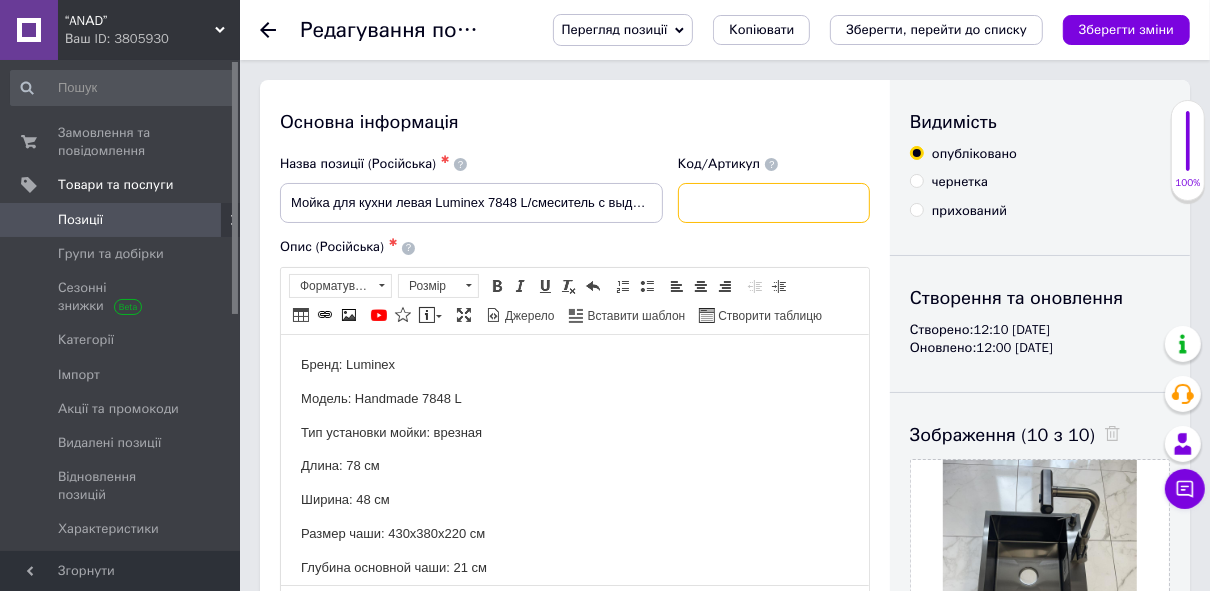 type 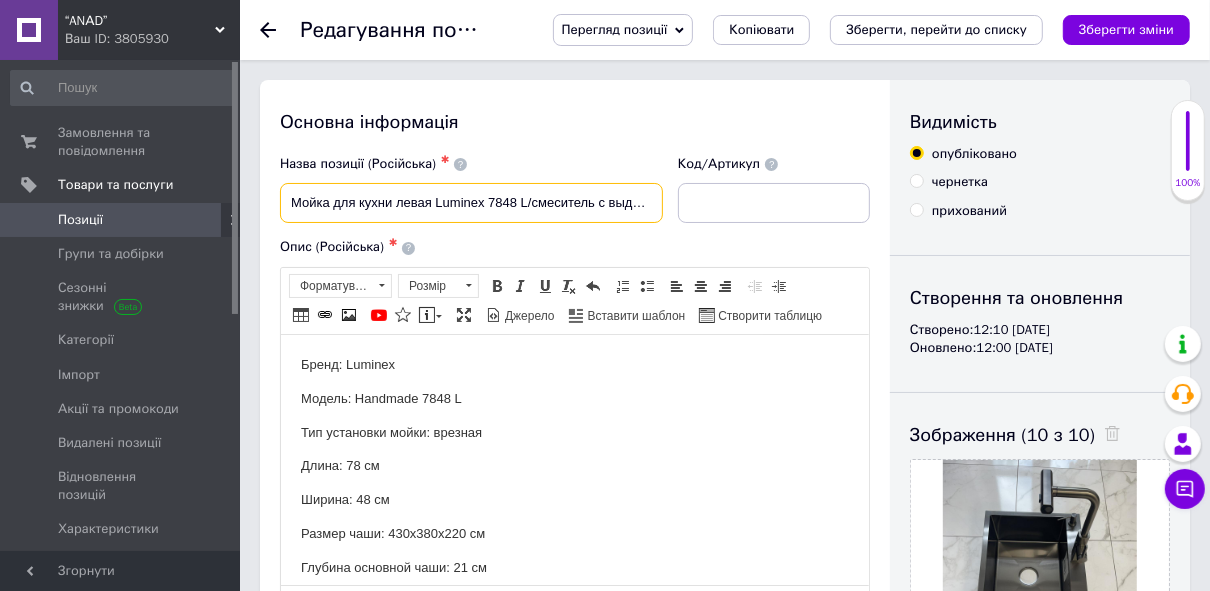 scroll, scrollTop: 0, scrollLeft: 183, axis: horizontal 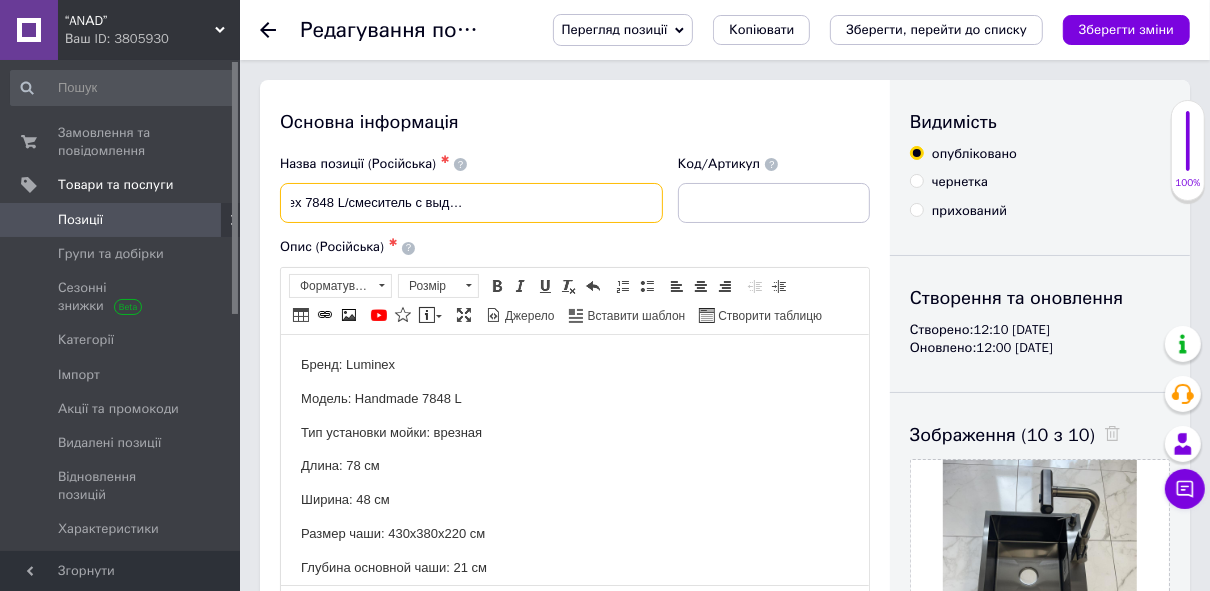 drag, startPoint x: 288, startPoint y: 200, endPoint x: 803, endPoint y: 191, distance: 515.0786 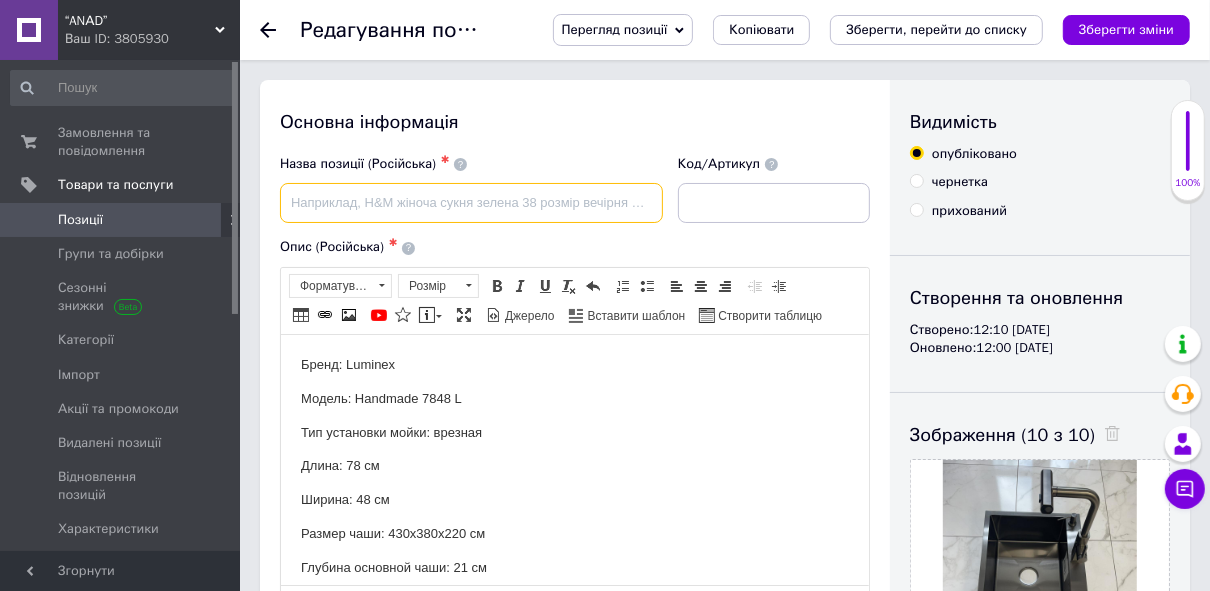 scroll, scrollTop: 0, scrollLeft: 0, axis: both 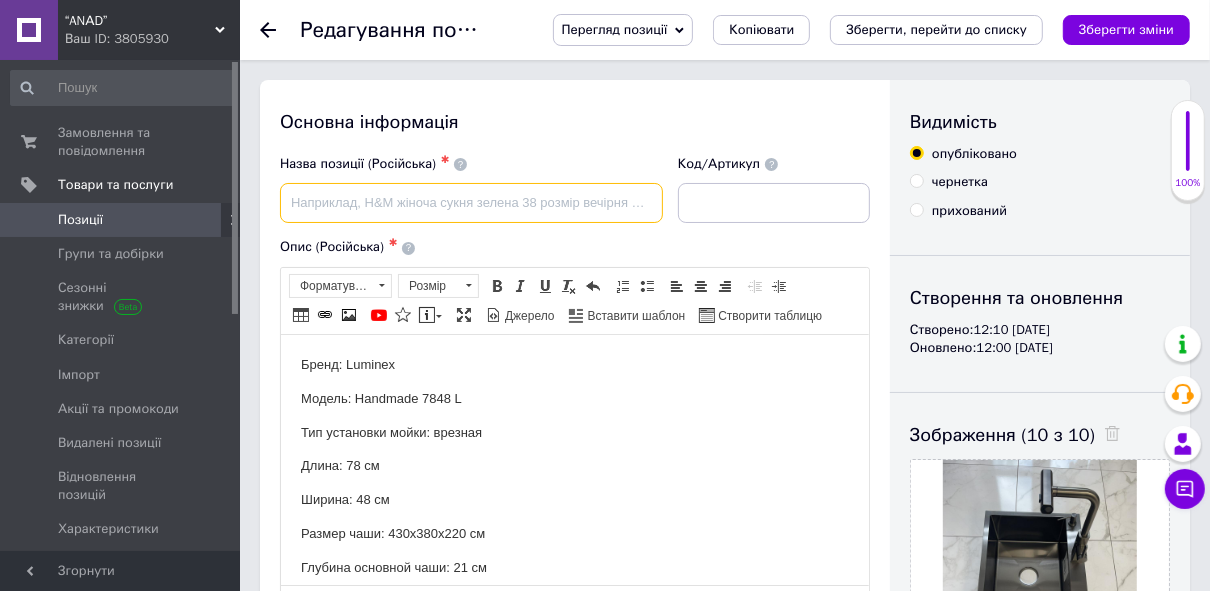 paste on "Мойка для кухни левая Luminex 7848 L/смеситель кухонный Kroner Ersel GRP03393BLK гибкий из латуни" 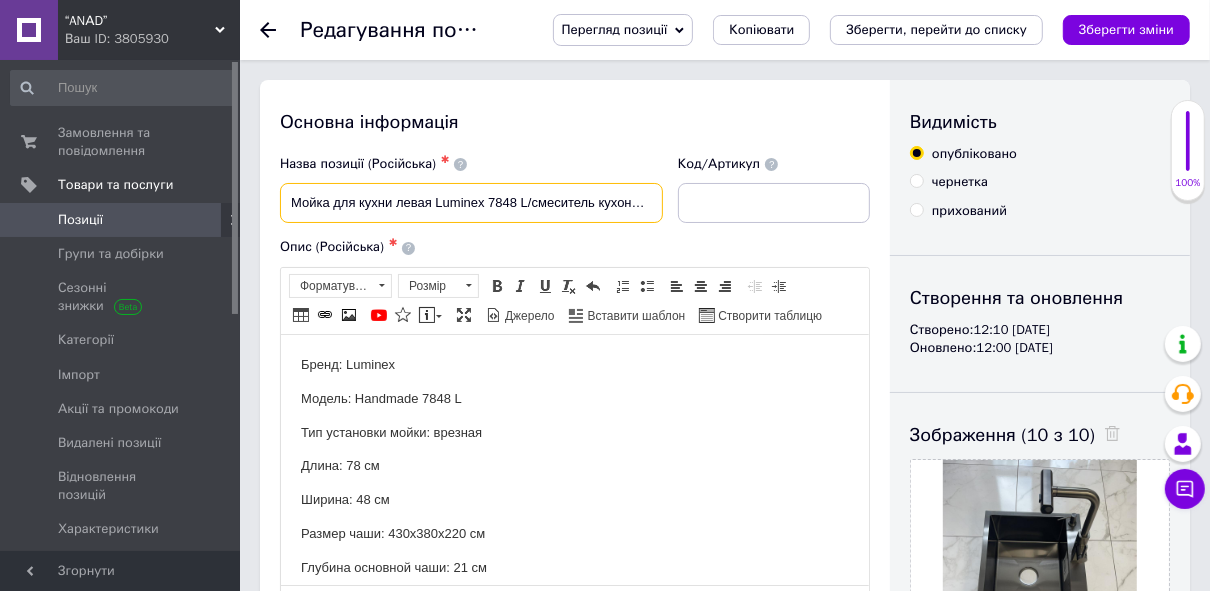 scroll, scrollTop: 0, scrollLeft: 267, axis: horizontal 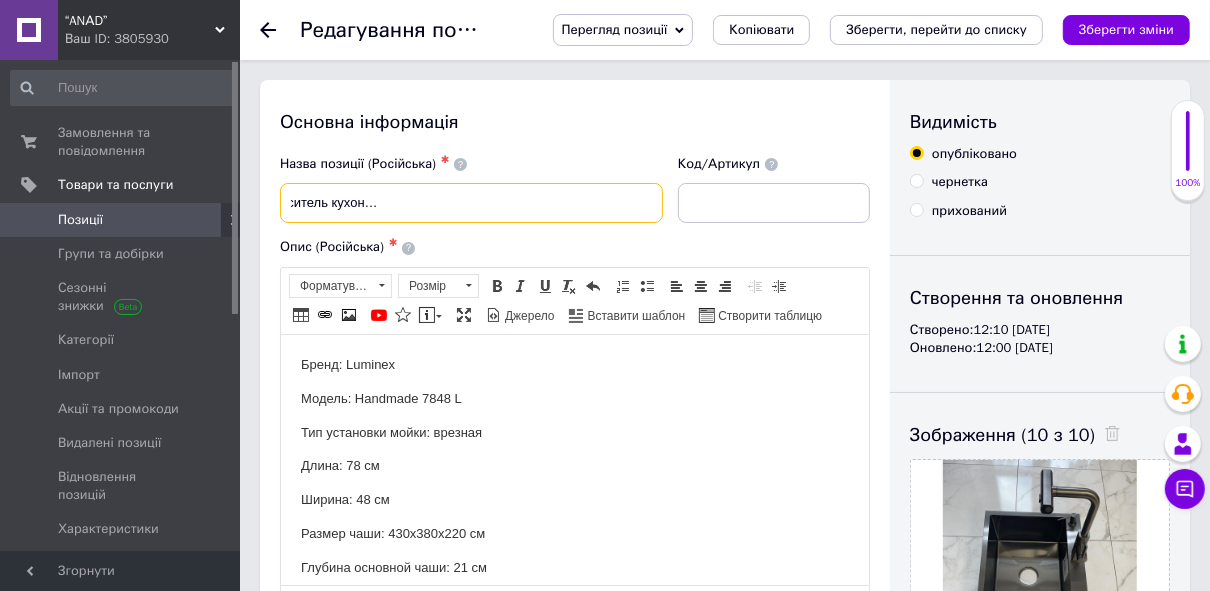type on "Мойка для кухни левая Luminex 7848 L/смеситель кухонный Kroner Ersel GRP03393BLK гибкий из латуни" 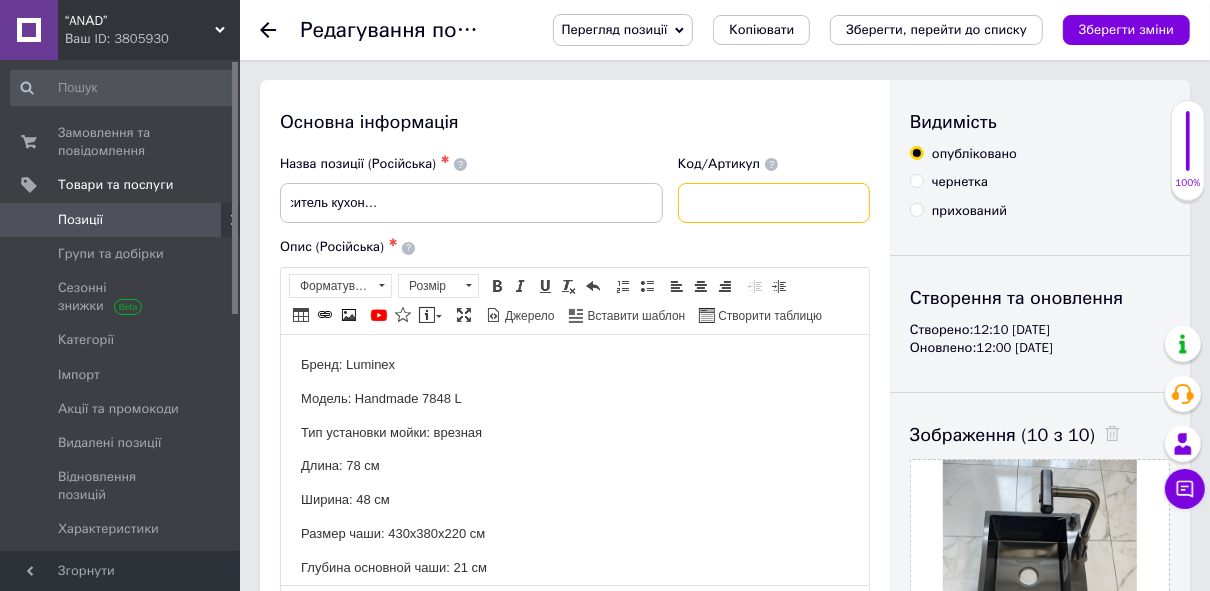 scroll, scrollTop: 0, scrollLeft: 0, axis: both 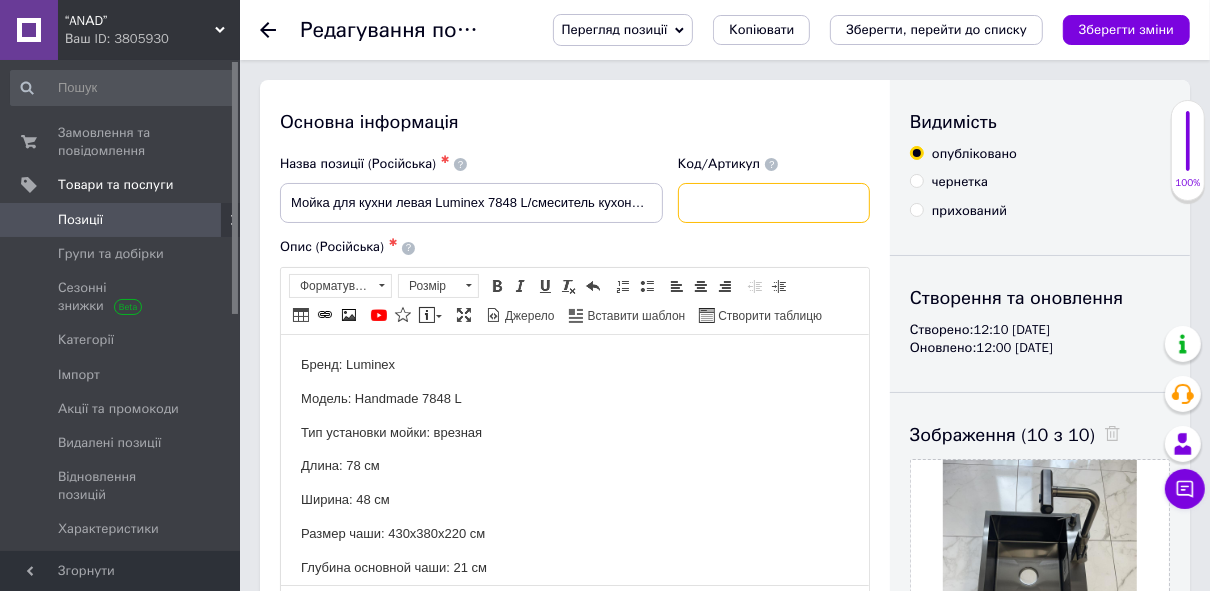 click at bounding box center [774, 203] 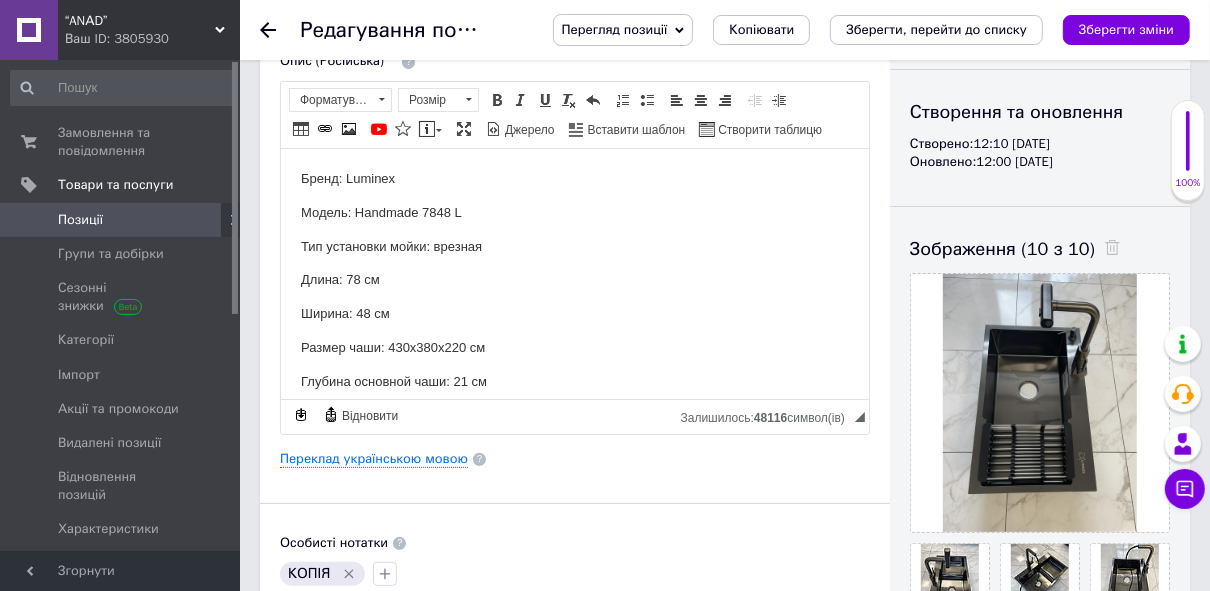 scroll, scrollTop: 191, scrollLeft: 0, axis: vertical 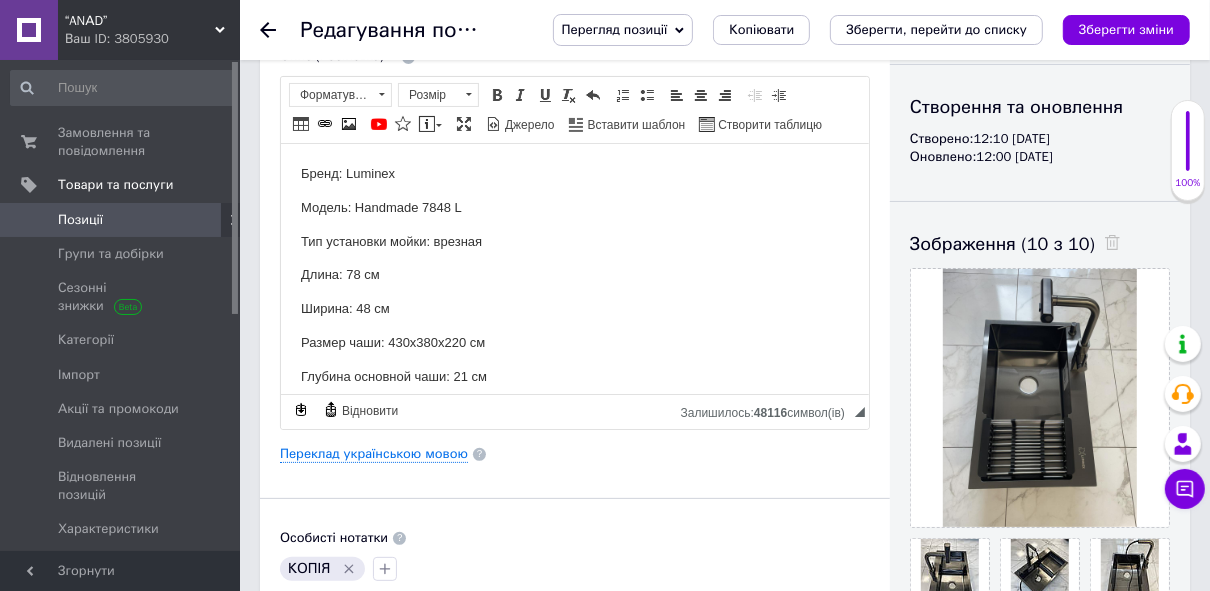 type on "8809" 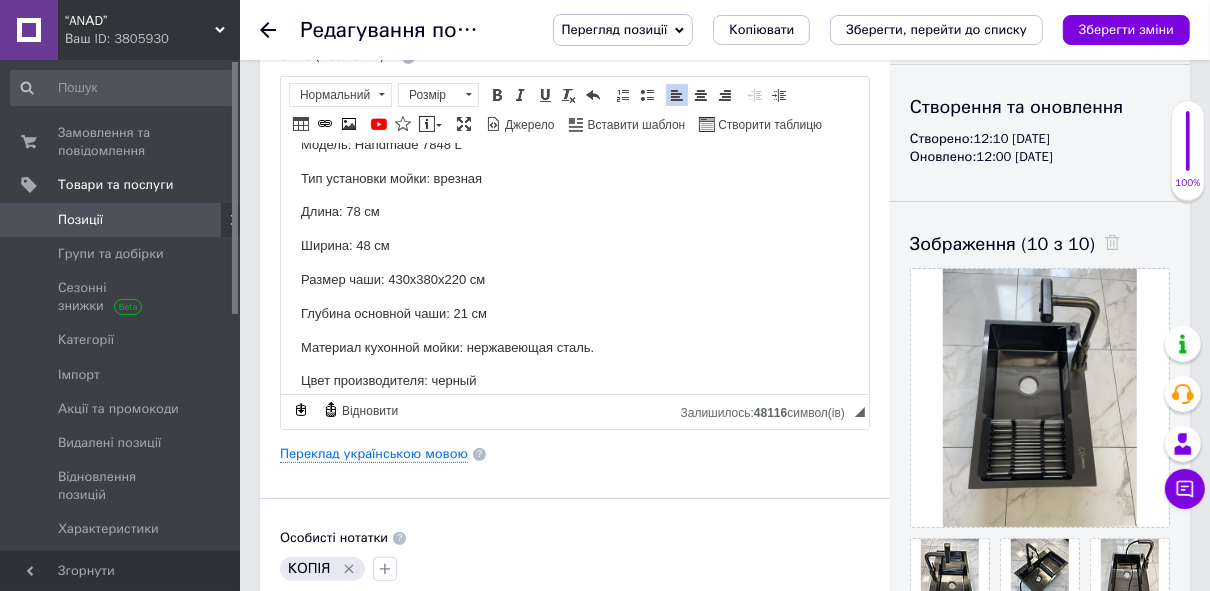 scroll, scrollTop: 0, scrollLeft: 0, axis: both 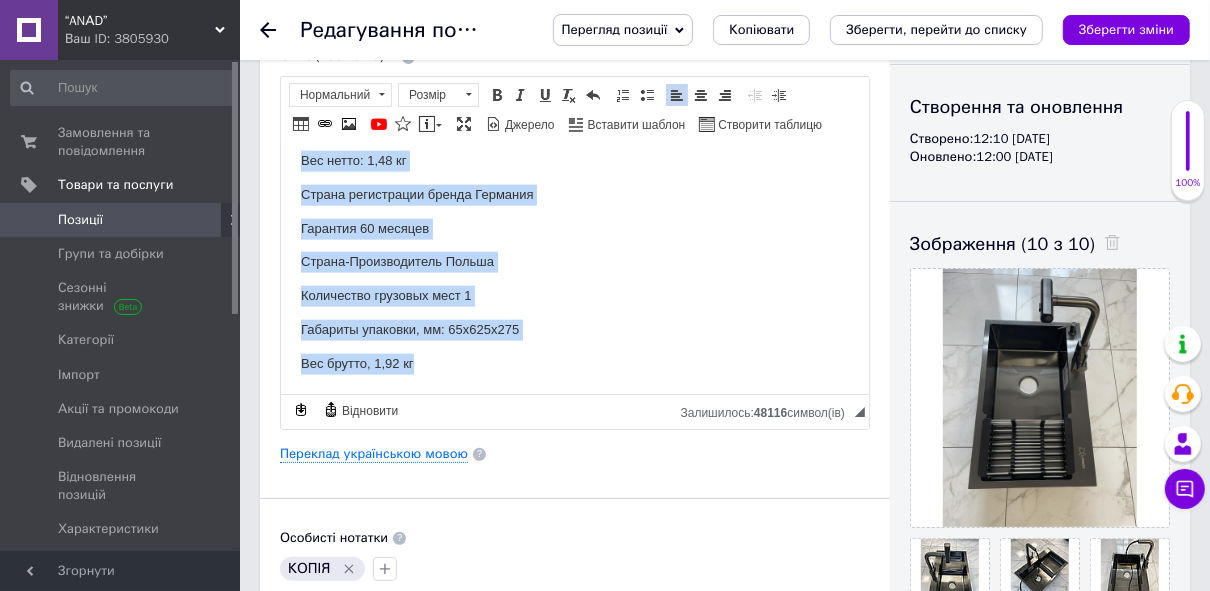 drag, startPoint x: 296, startPoint y: 166, endPoint x: 622, endPoint y: 376, distance: 387.78345 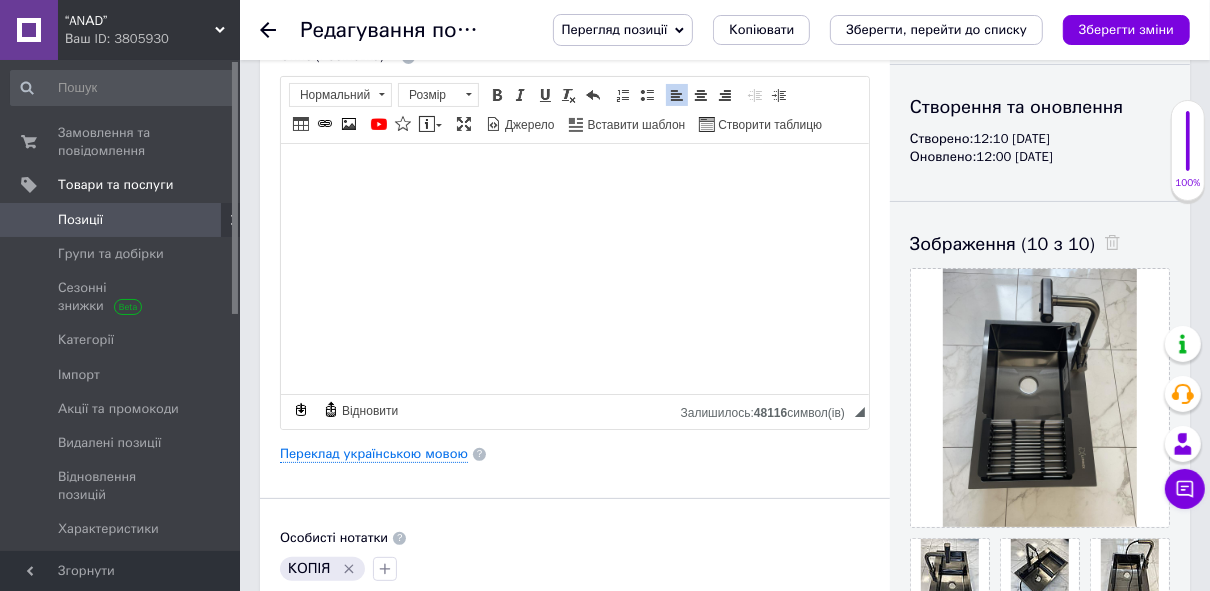 scroll, scrollTop: 0, scrollLeft: 0, axis: both 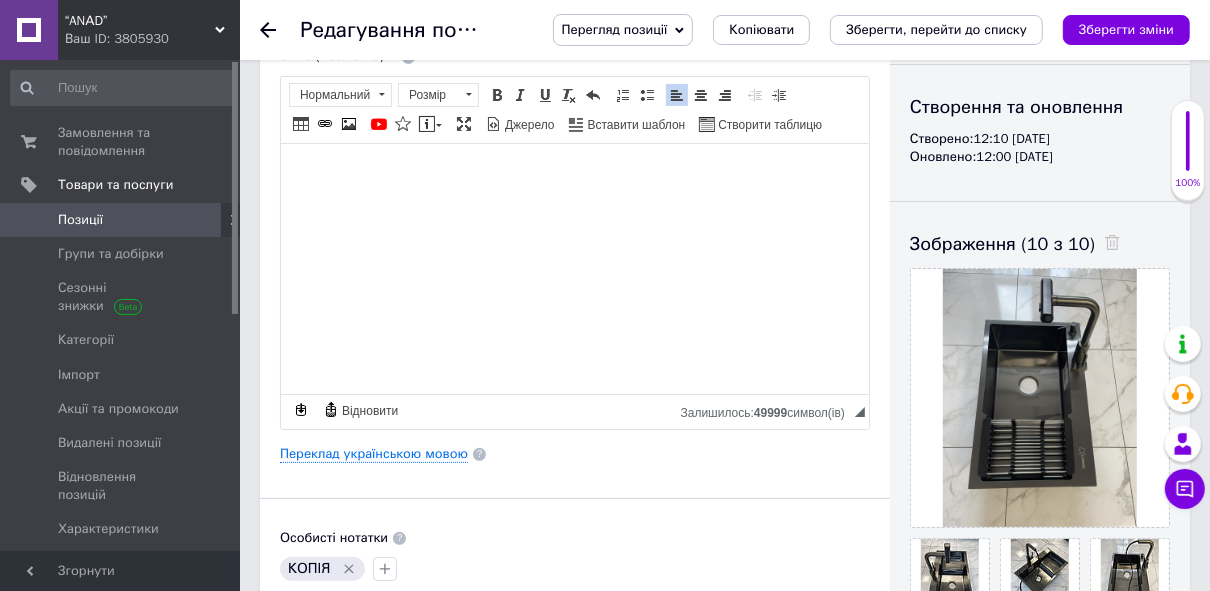 click at bounding box center [574, 173] 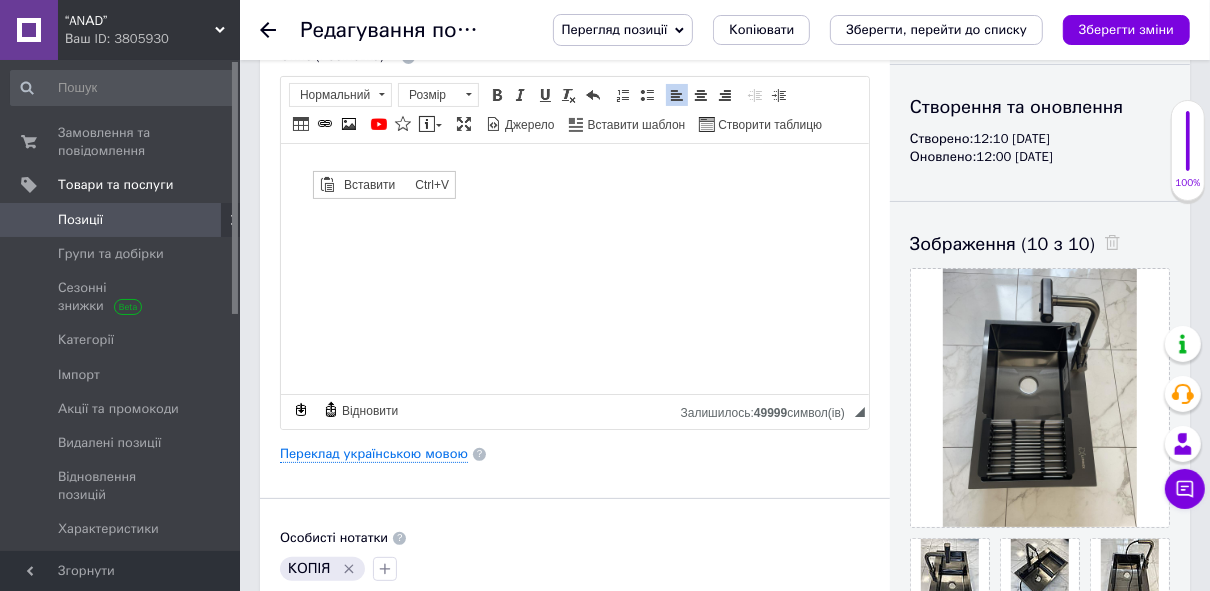 scroll, scrollTop: 0, scrollLeft: 0, axis: both 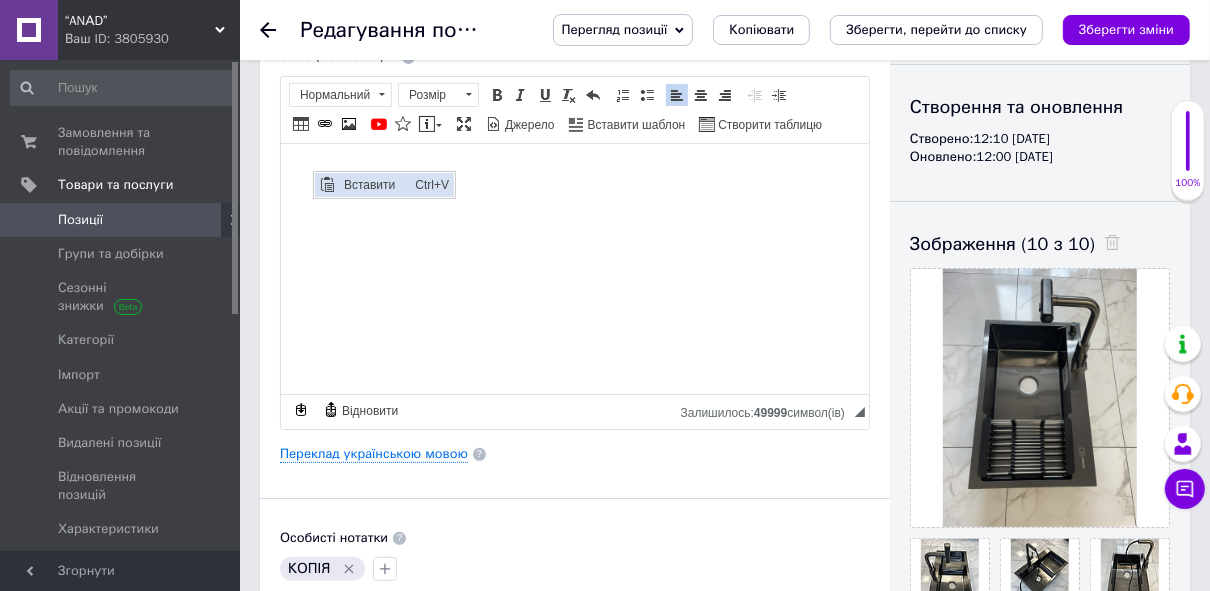 click on "Вставити" at bounding box center [373, 184] 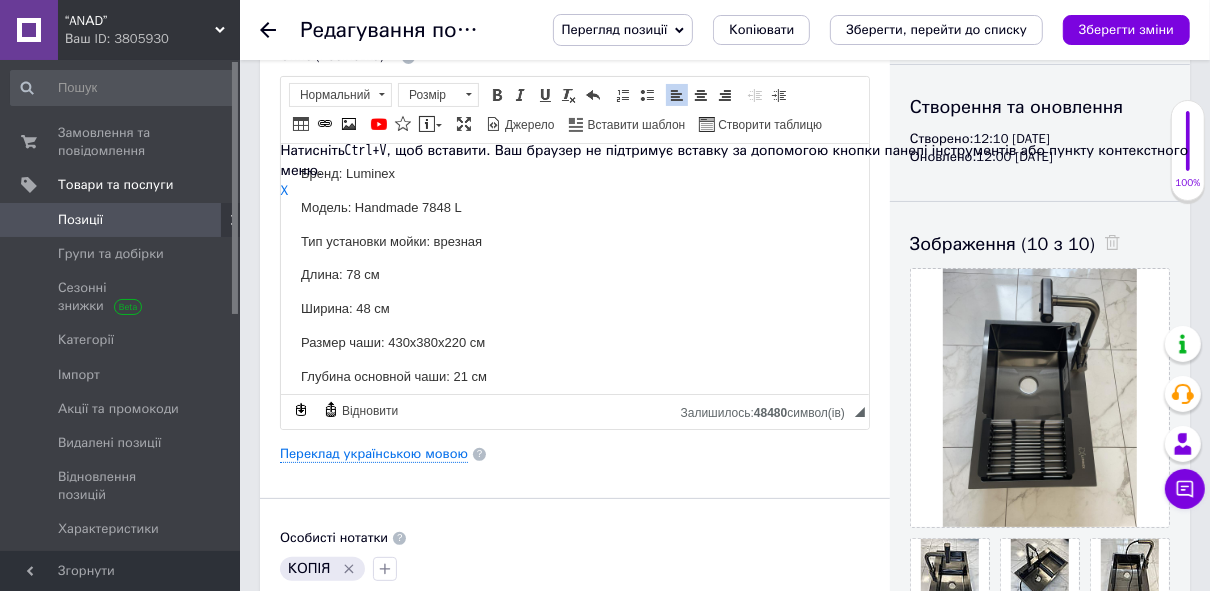 scroll, scrollTop: 1599, scrollLeft: 0, axis: vertical 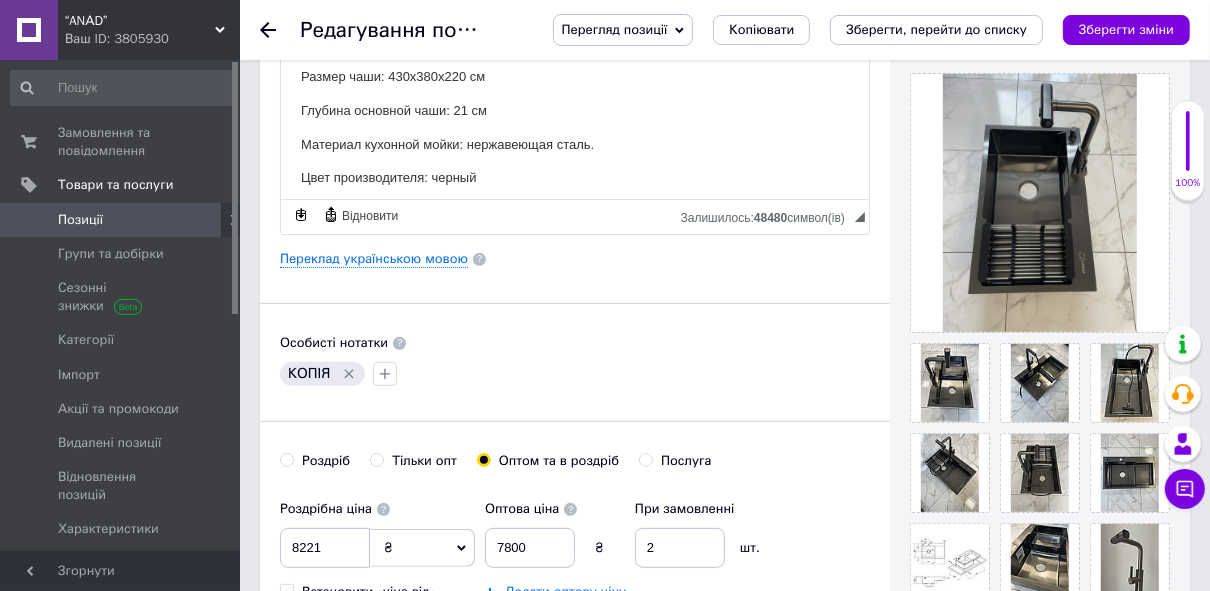 click 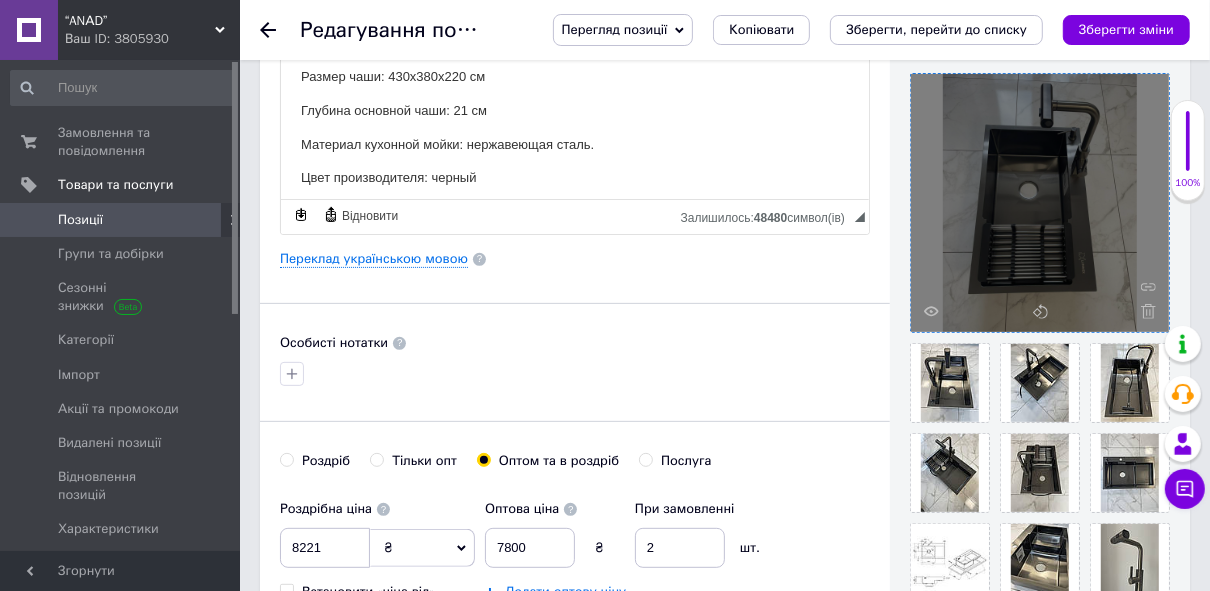 click 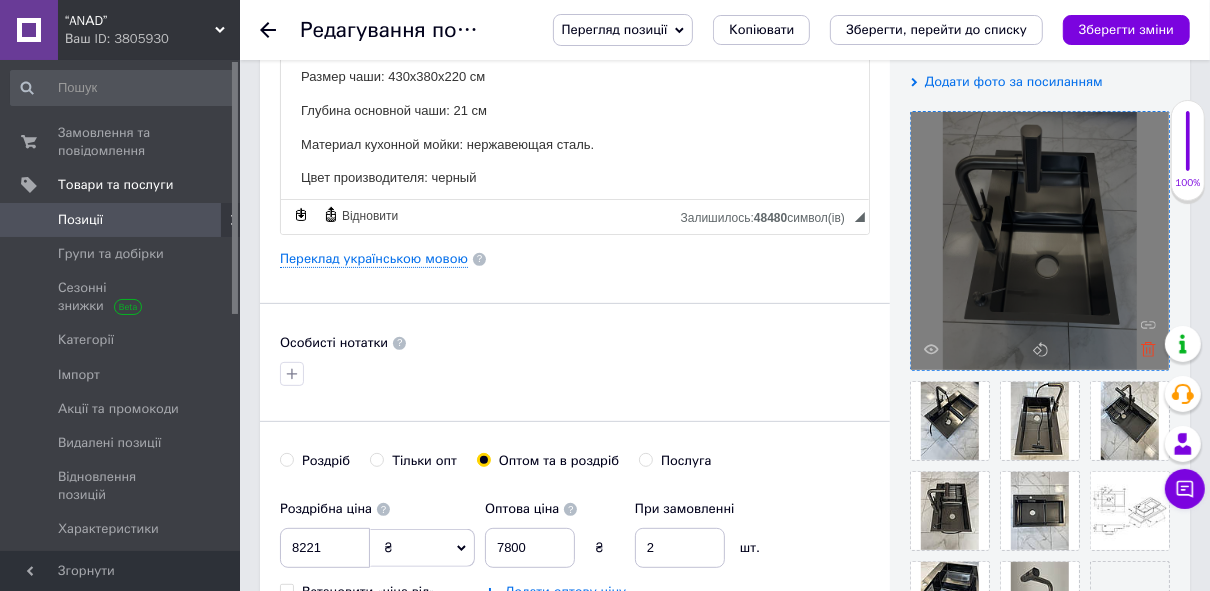click 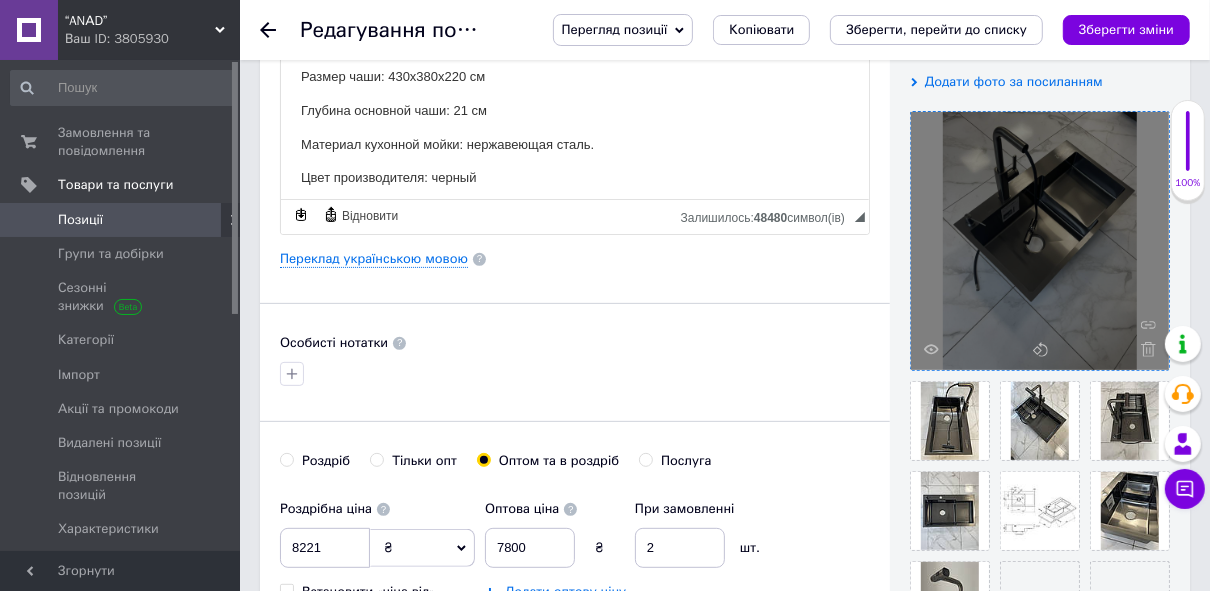 click 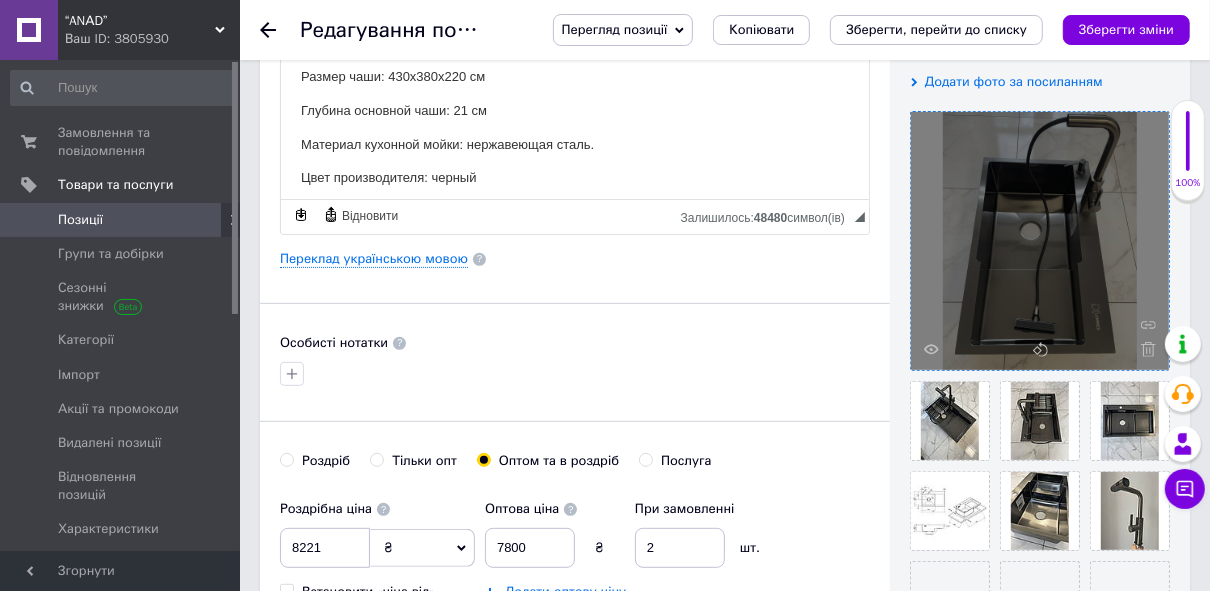 click 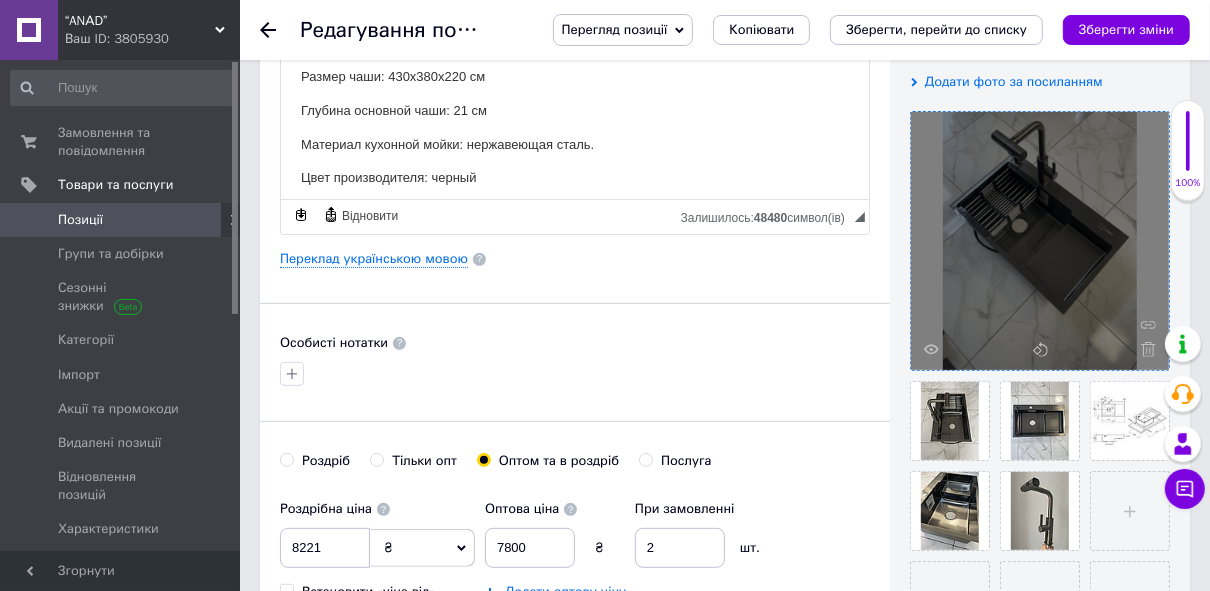 click 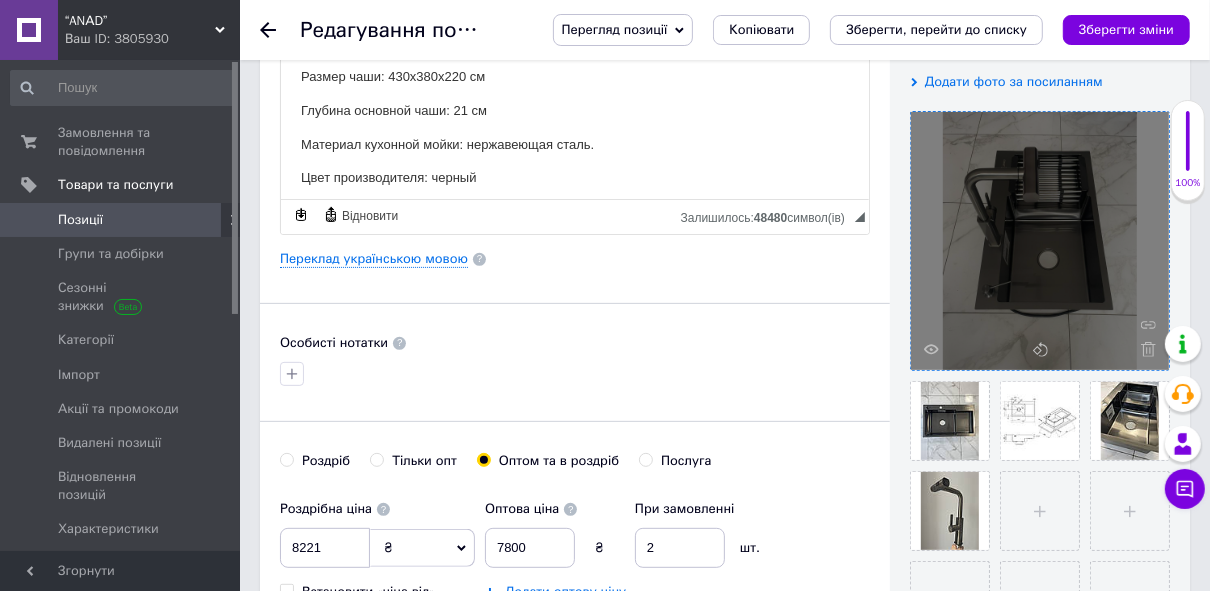 click 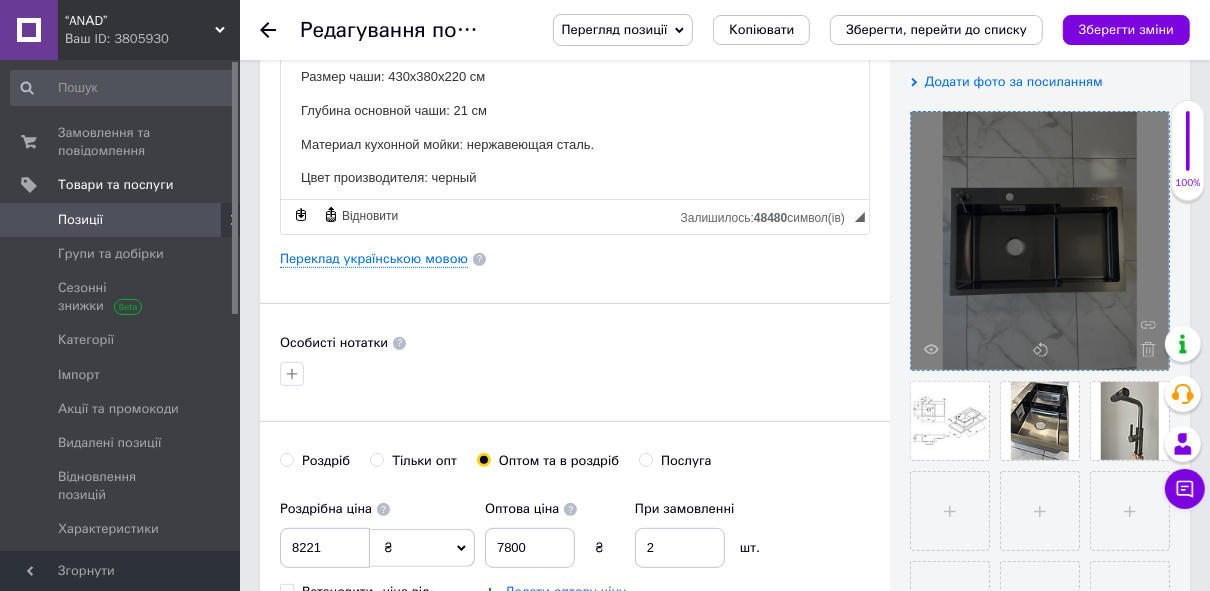 click 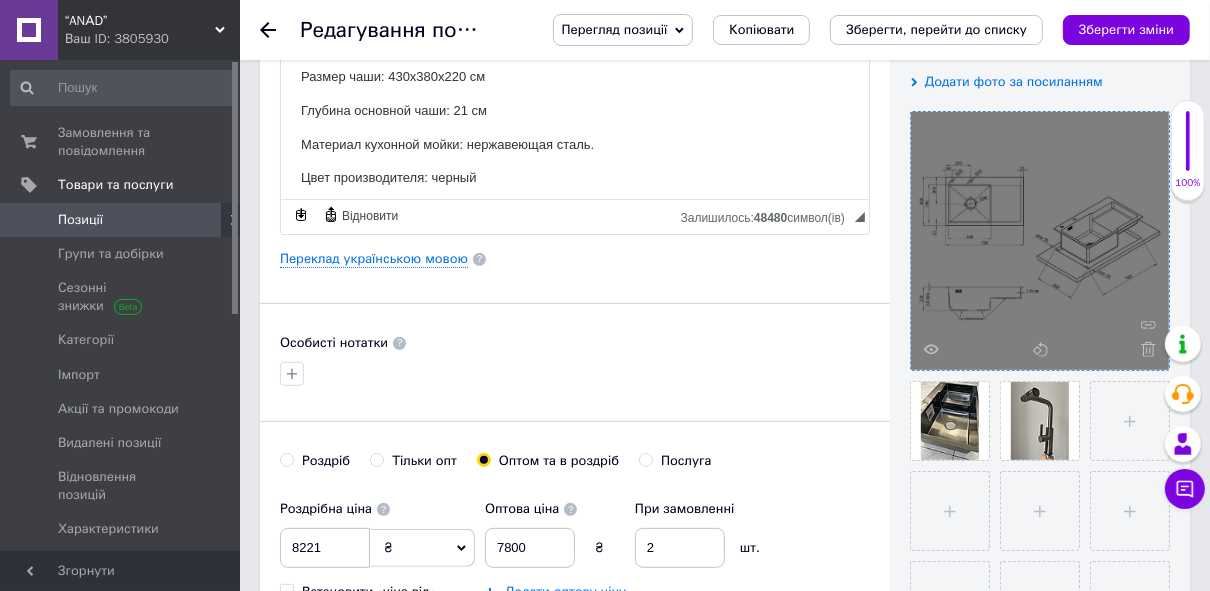 click 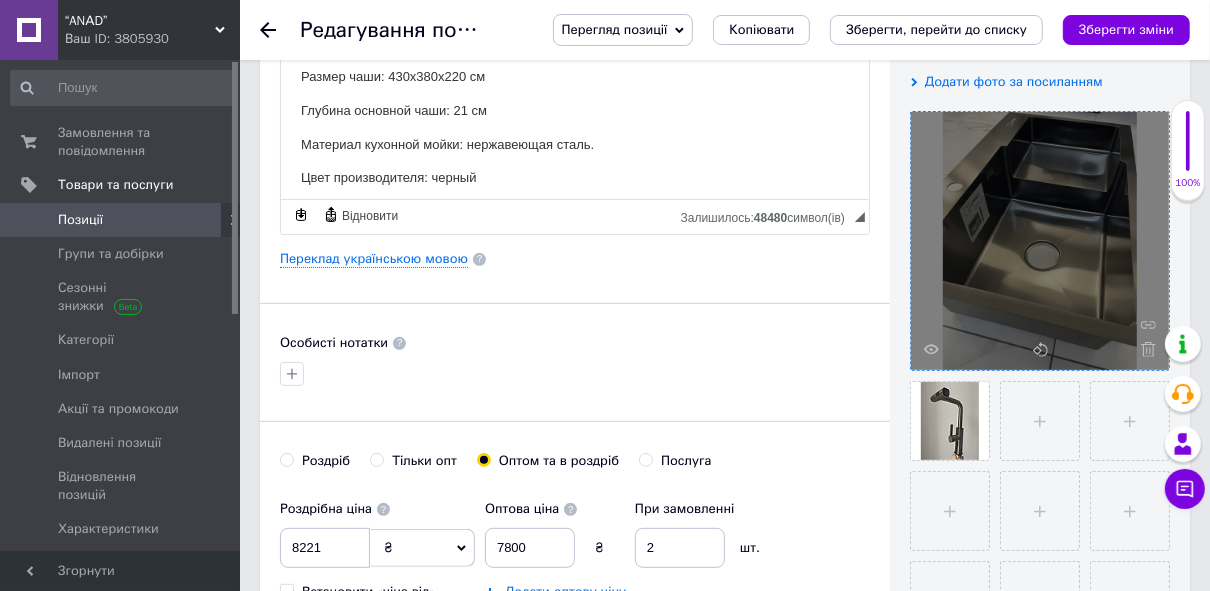 click 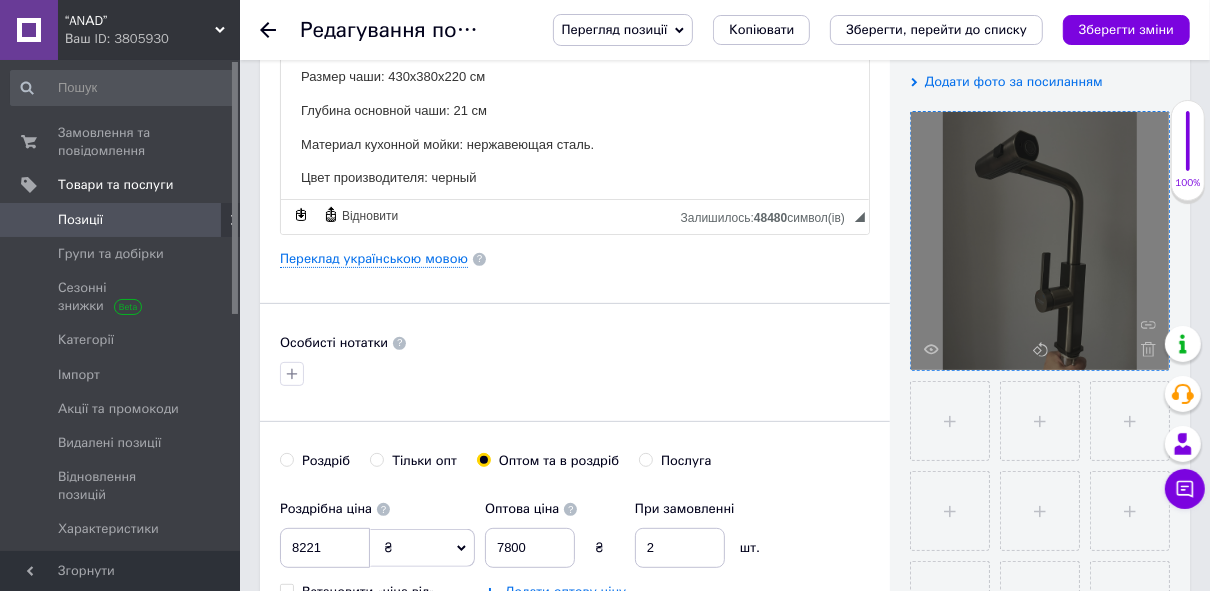 click 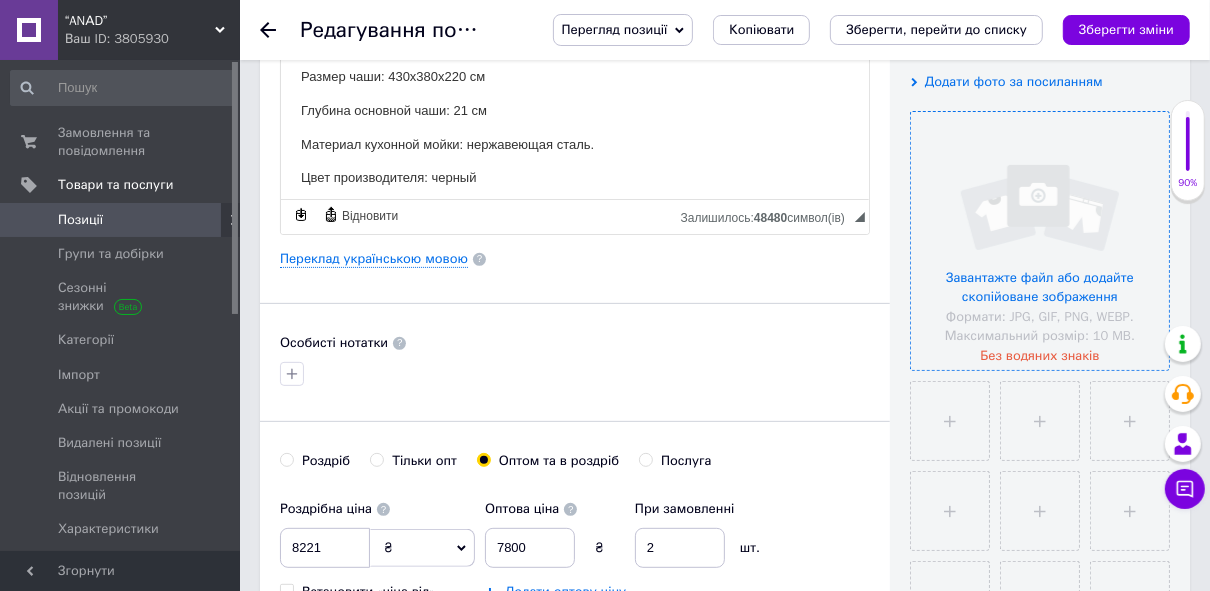 click at bounding box center [1040, 241] 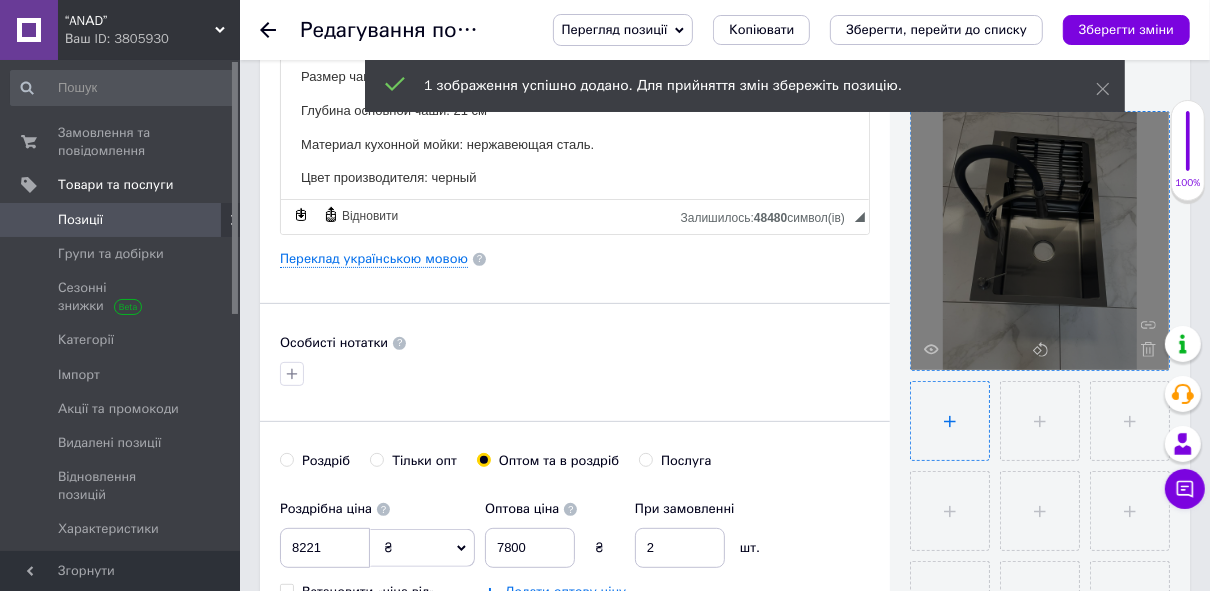 click at bounding box center (950, 421) 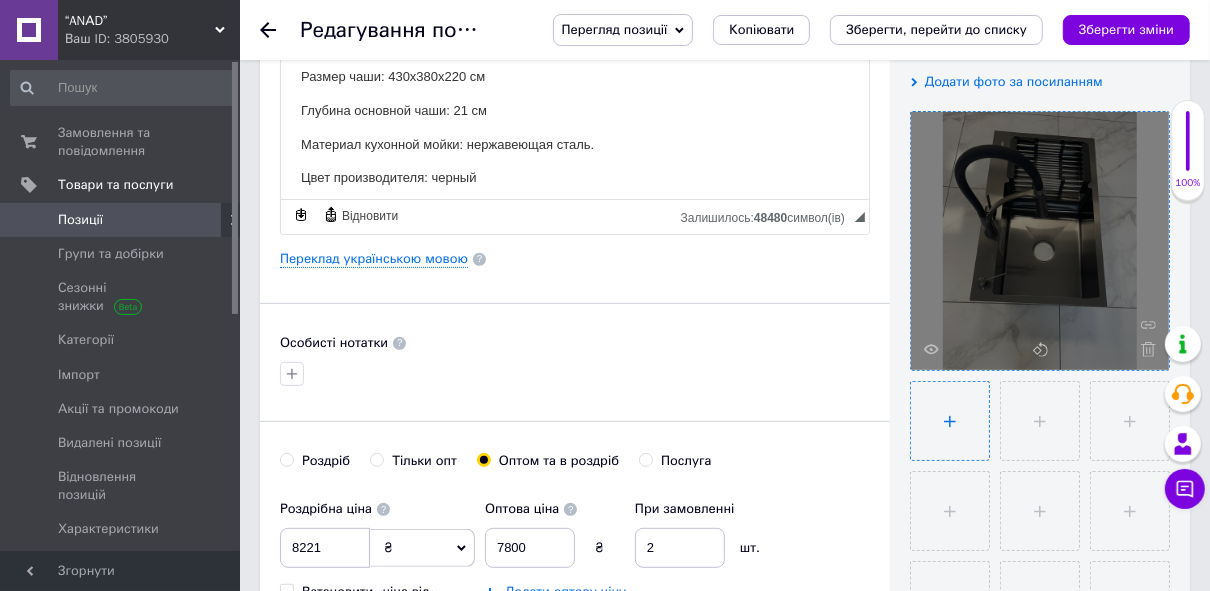 type on "C:\fakepath\зображення_viber_2025-06-19_16-50-19-962.jpg" 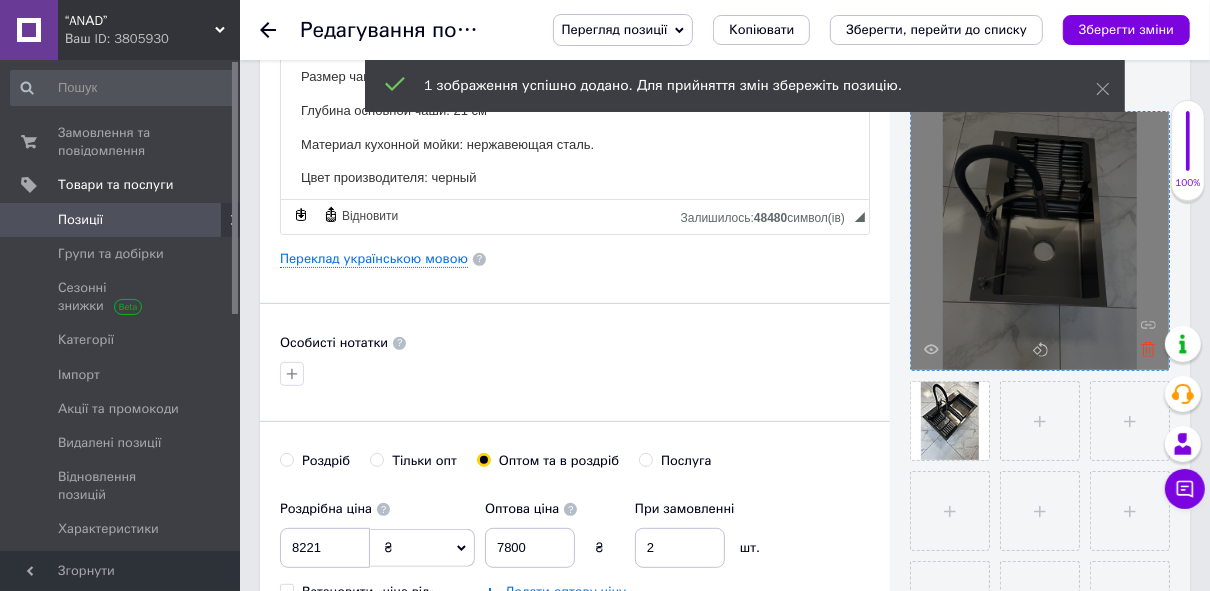 click 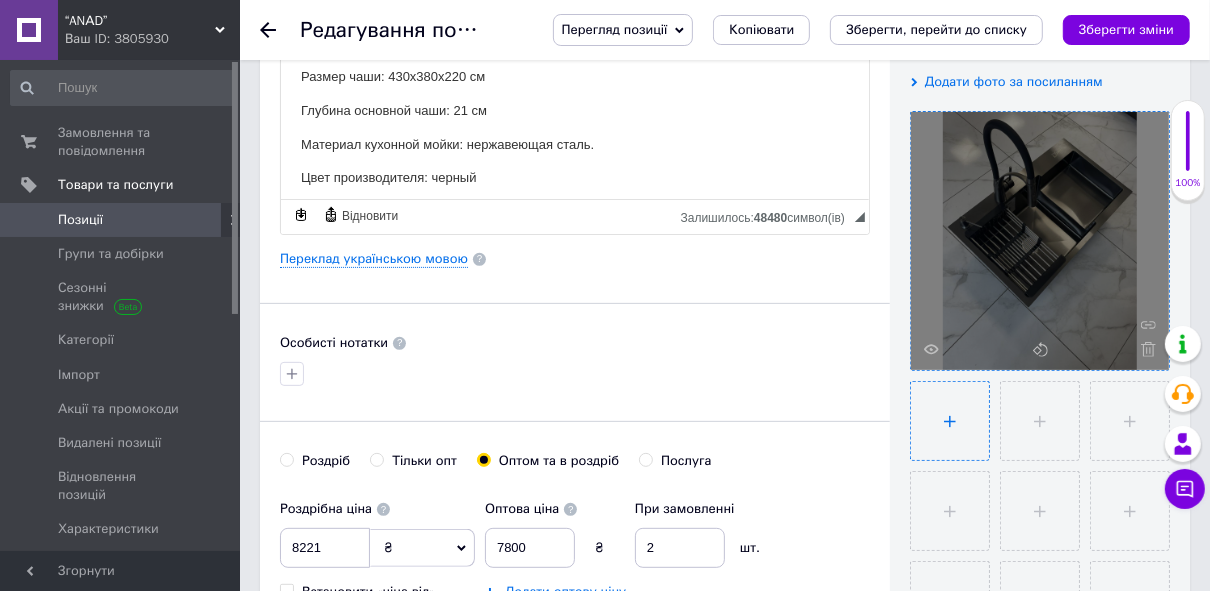 click at bounding box center (950, 421) 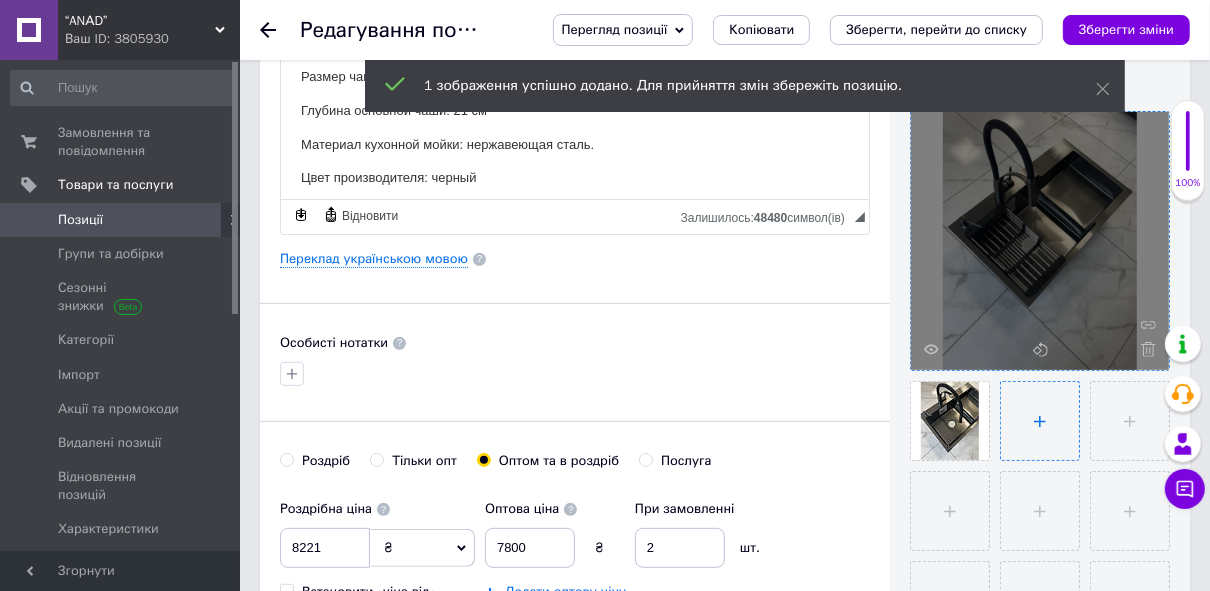 click at bounding box center (1040, 421) 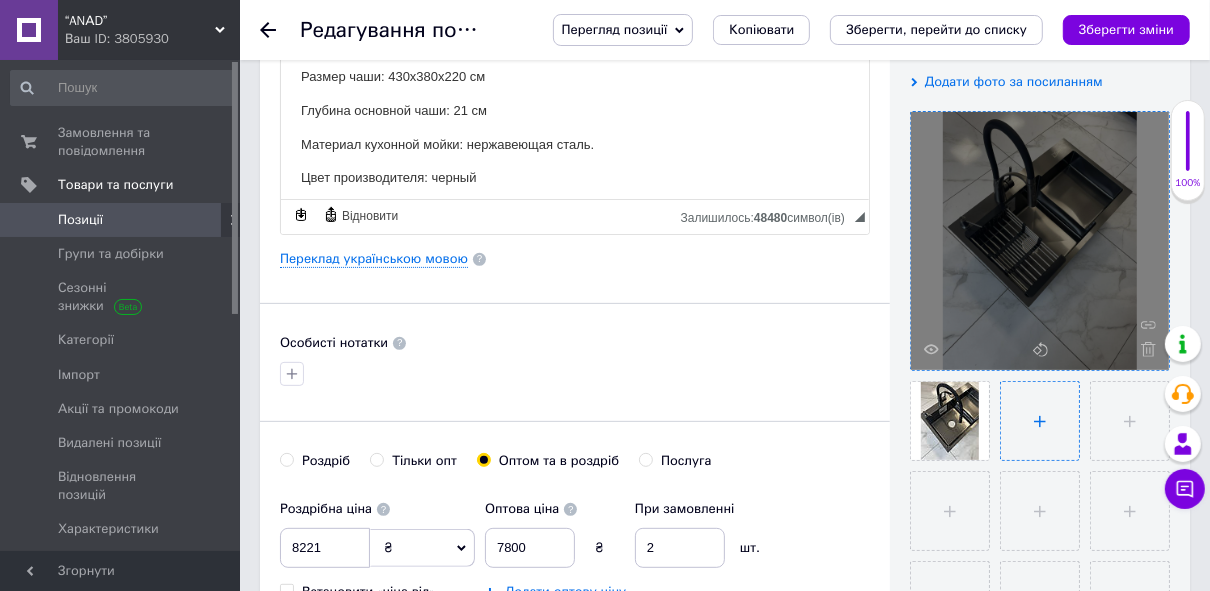 type on "C:\fakepath\зображення_viber_2025-06-19_16-50-20-242.jpg" 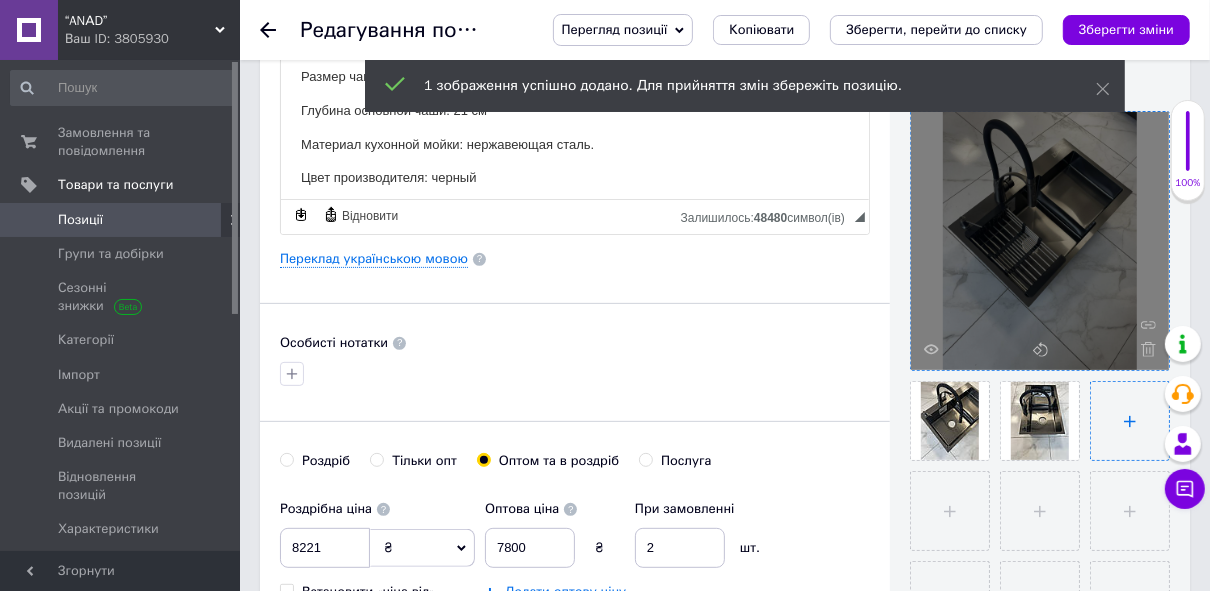 click at bounding box center (1130, 421) 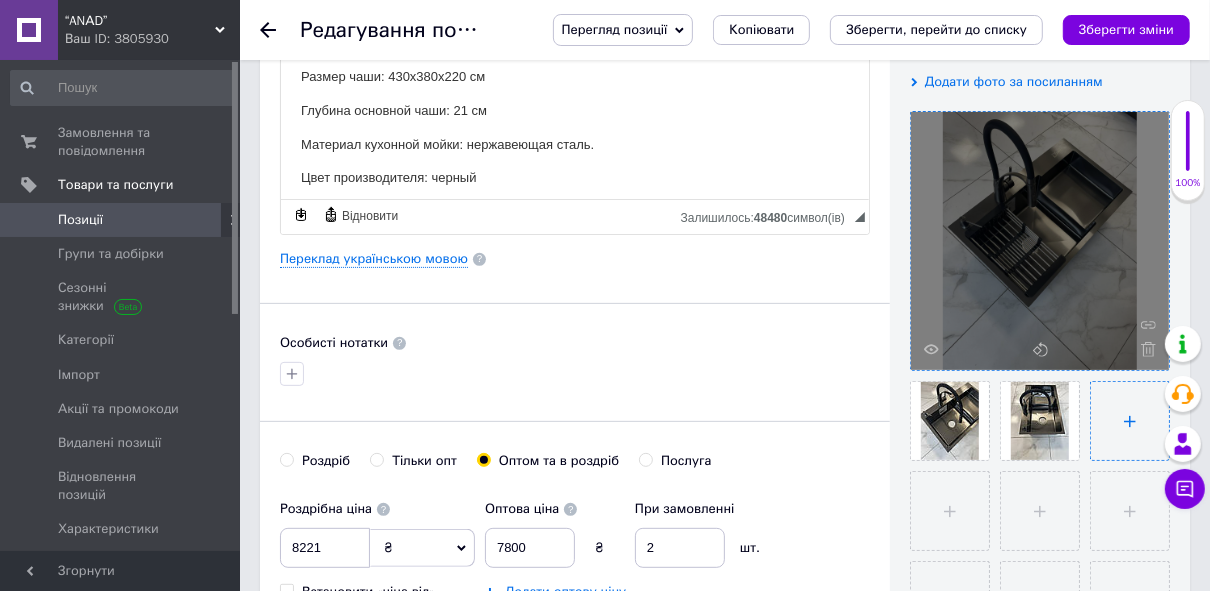 type on "C:\fakepath\зображення_viber_2025-06-19_16-50-20-437.jpg" 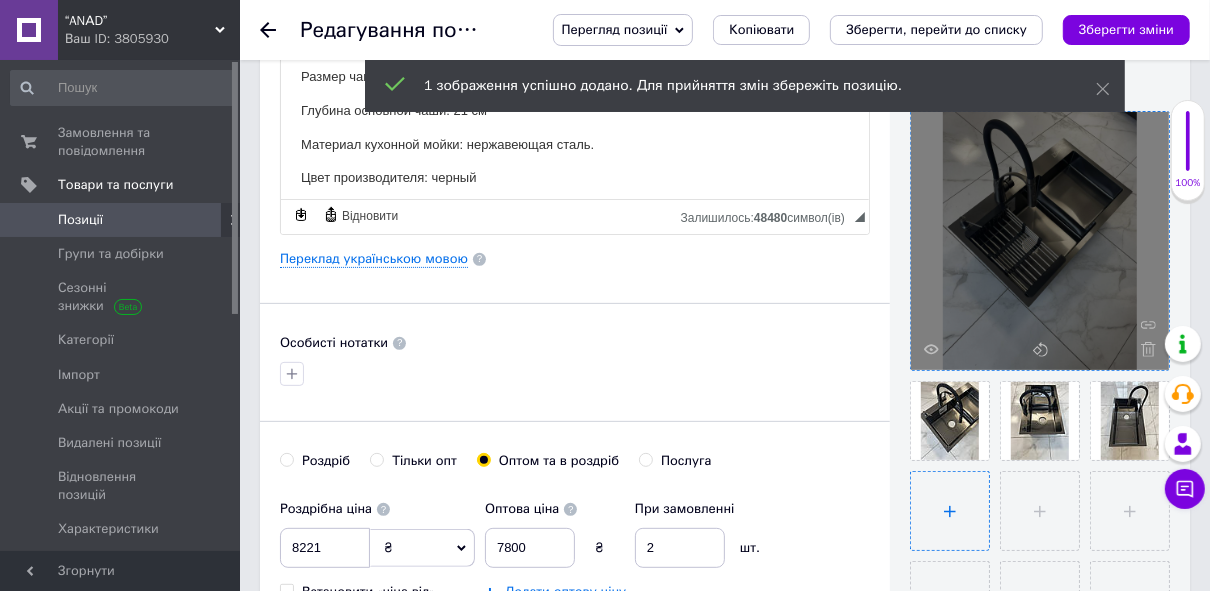 click at bounding box center (950, 511) 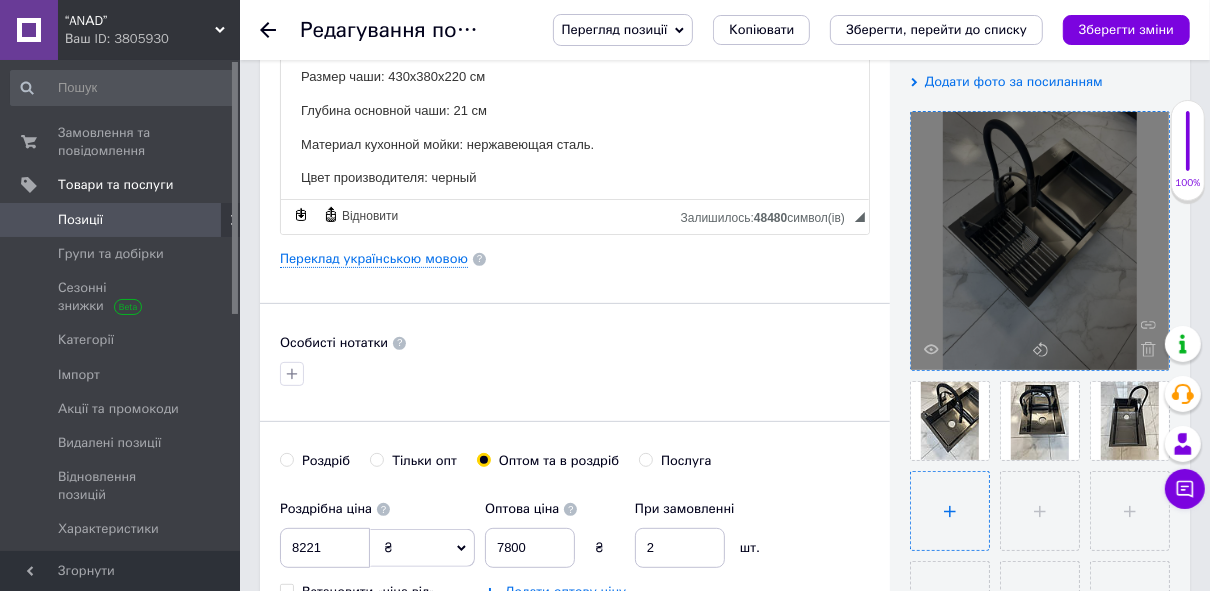 type on "C:\fakepath\зображення_viber_2025-06-19_16-50-19-521.jpg" 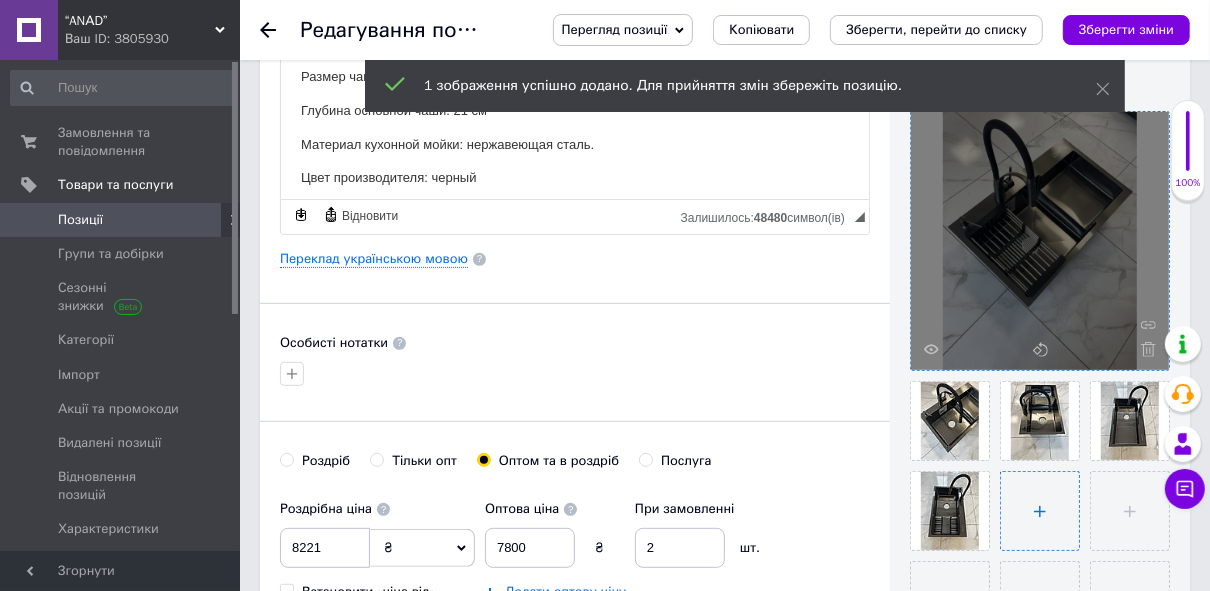 click at bounding box center [1040, 511] 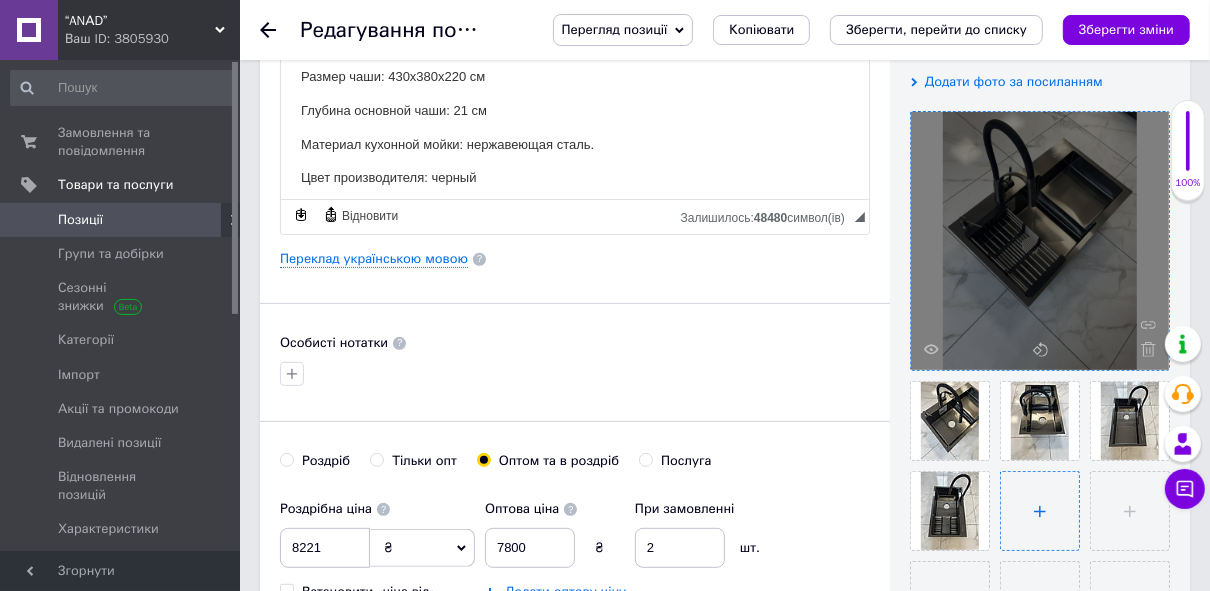 type on "C:\fakepath\зображення_viber_2025-06-19_16-45-50-174.jpg" 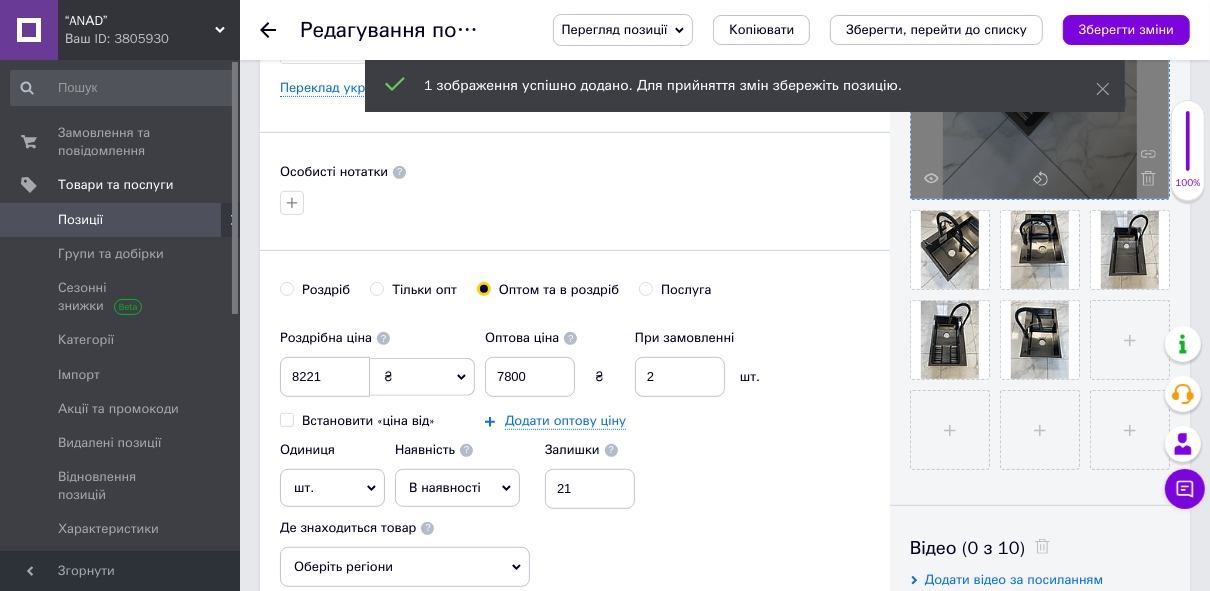 scroll, scrollTop: 561, scrollLeft: 0, axis: vertical 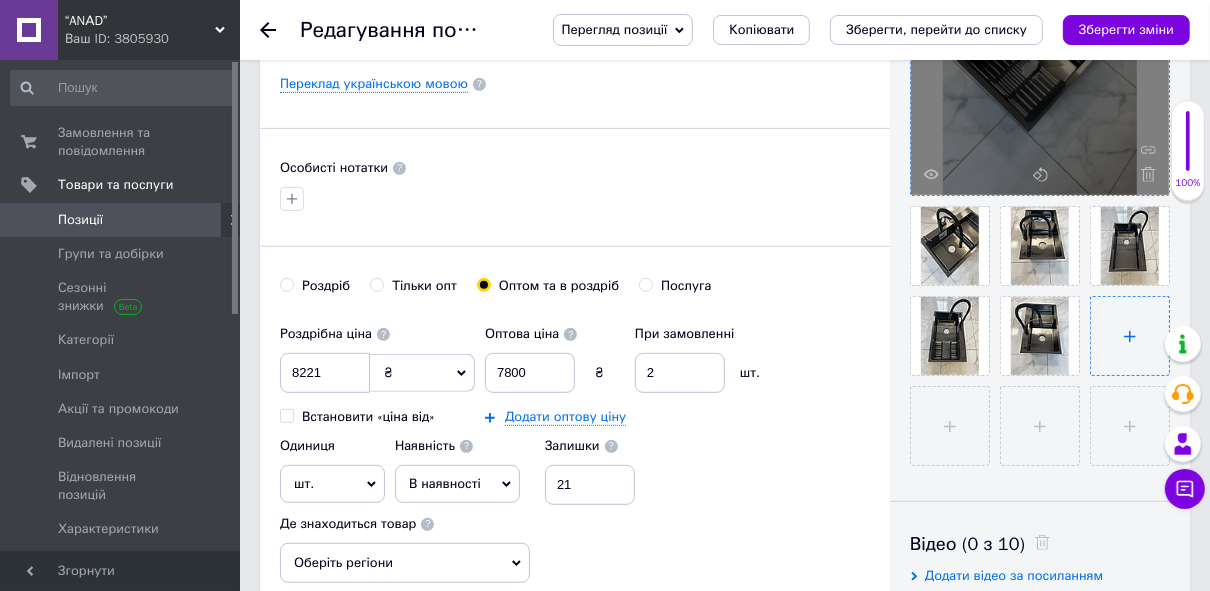 click at bounding box center (1130, 336) 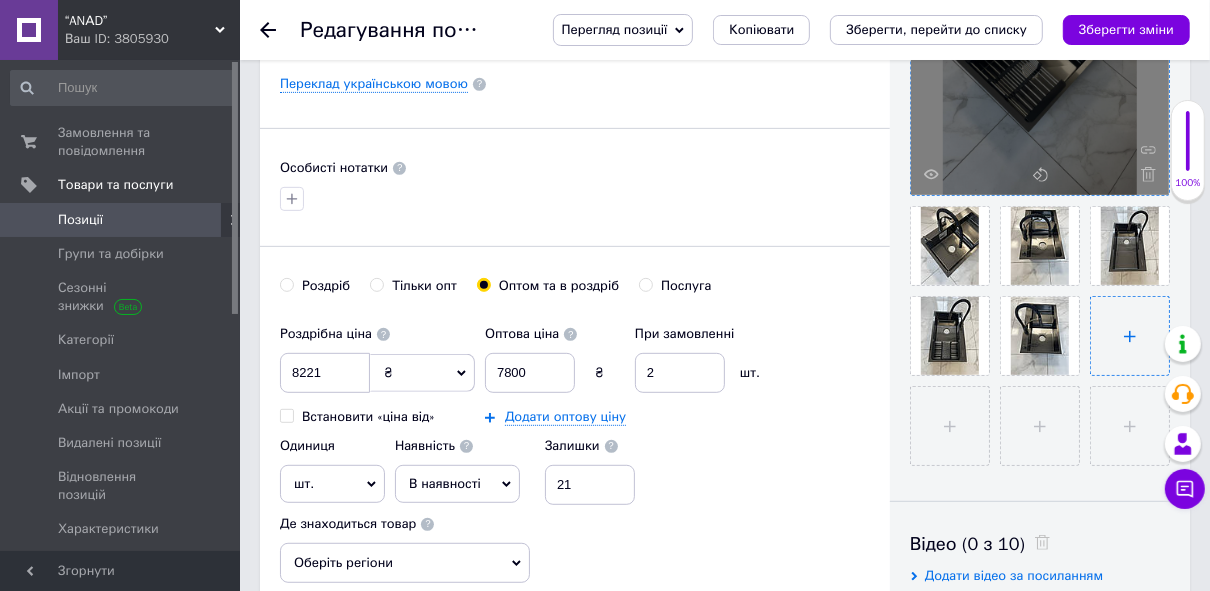 type on "C:\fakepath\зображення_viber_2025-06-19_16-30-07-485.jpg" 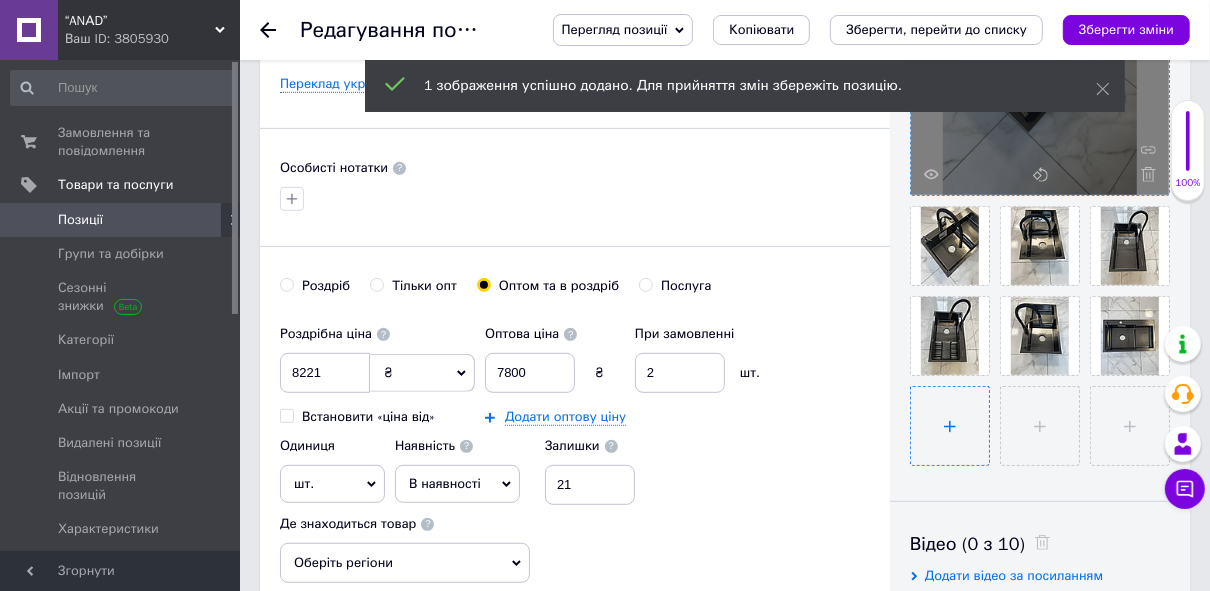 click at bounding box center [950, 426] 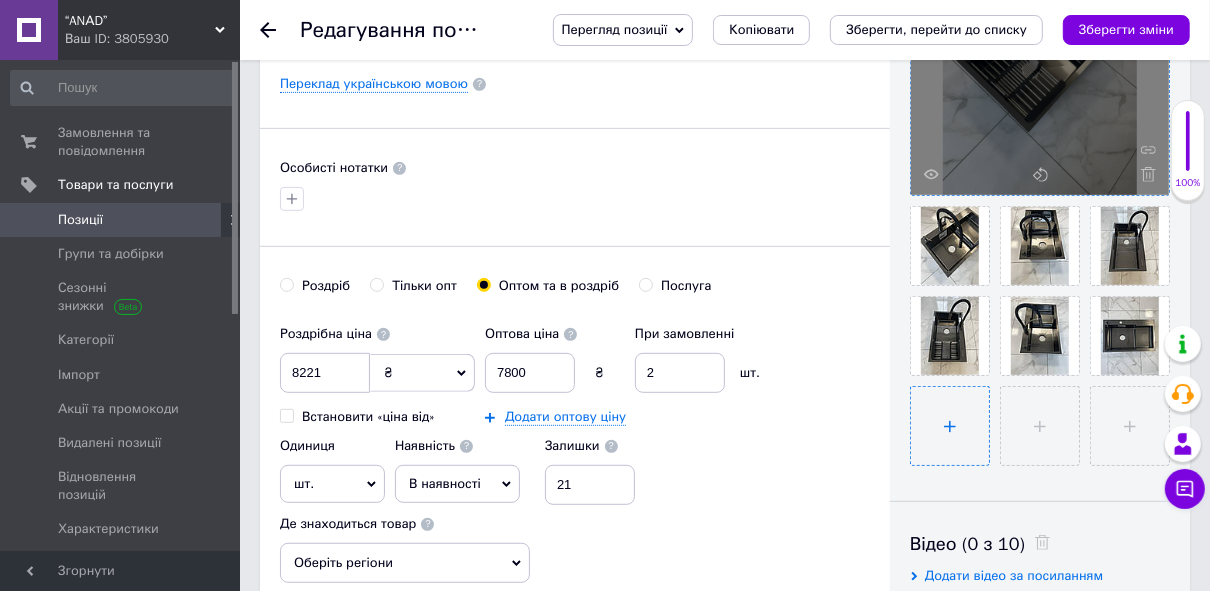 type on "C:\fakepath\3cbb51c04784f1ab680c517ff43c46cf.jpg" 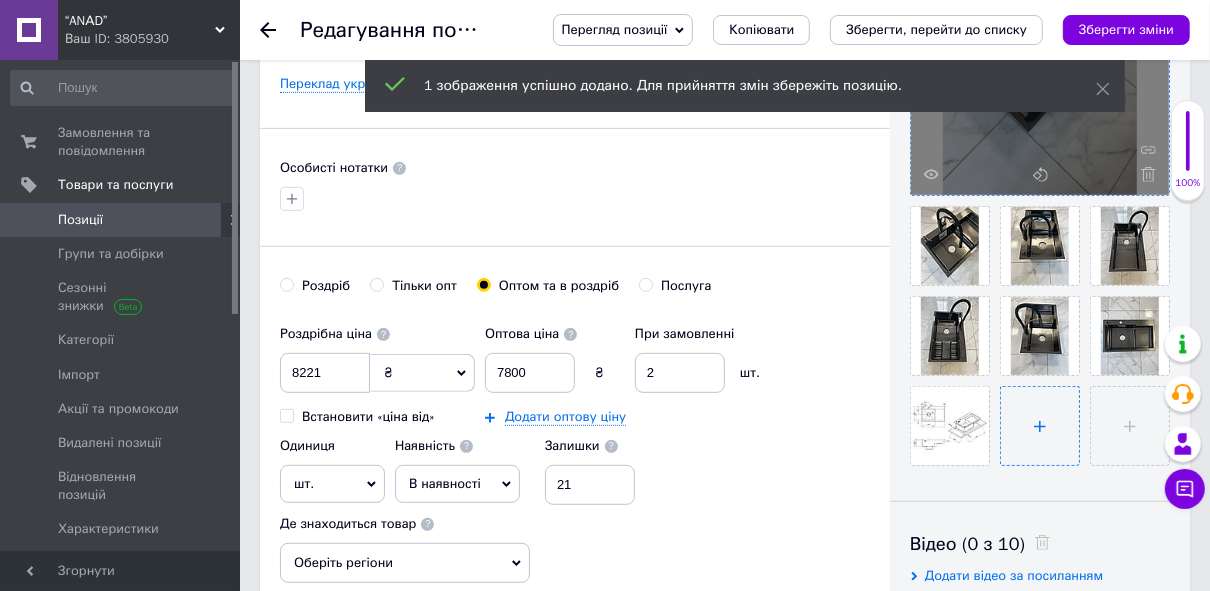 click at bounding box center [1040, 426] 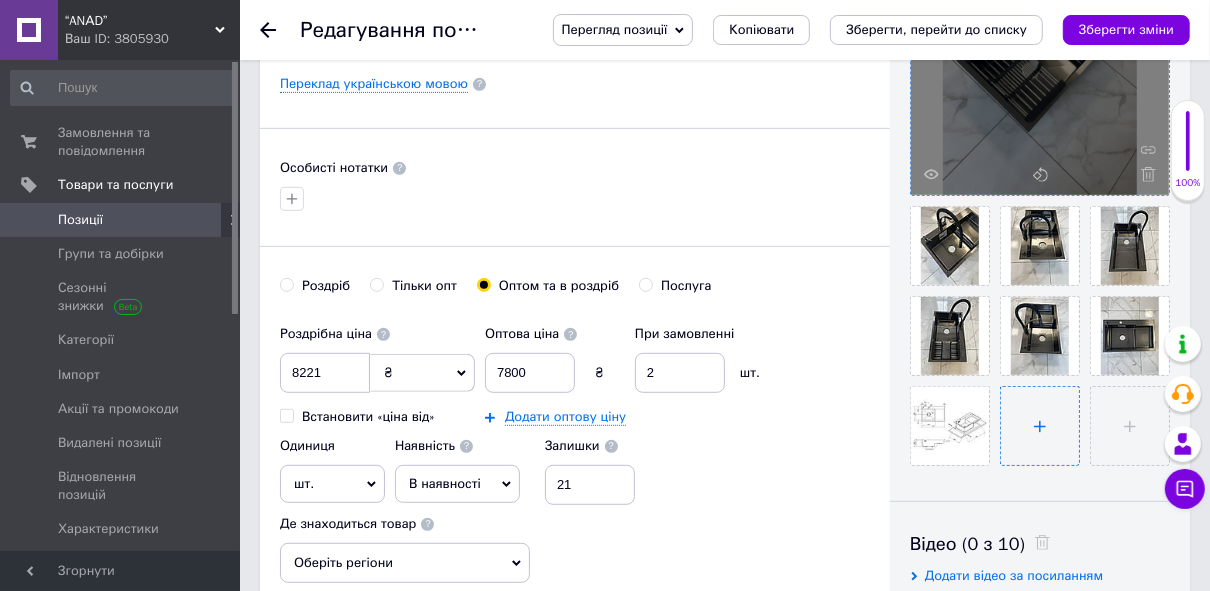 type on "C:\fakepath\зображення_viber_2025-06-19_16-30-08-687.jpg" 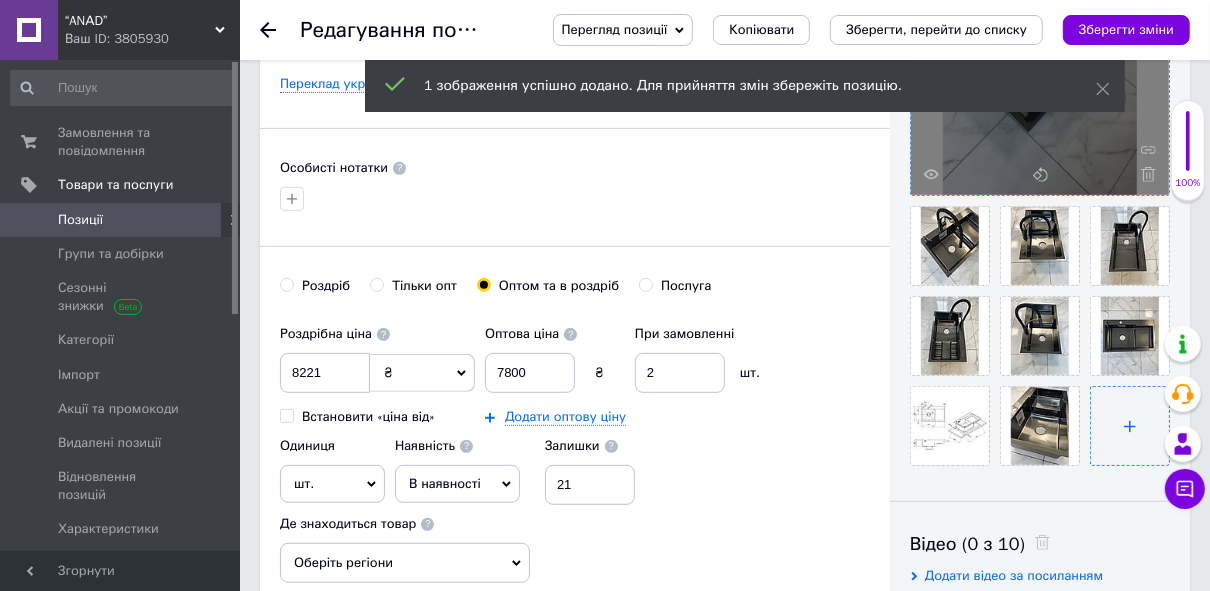 click at bounding box center (1130, 426) 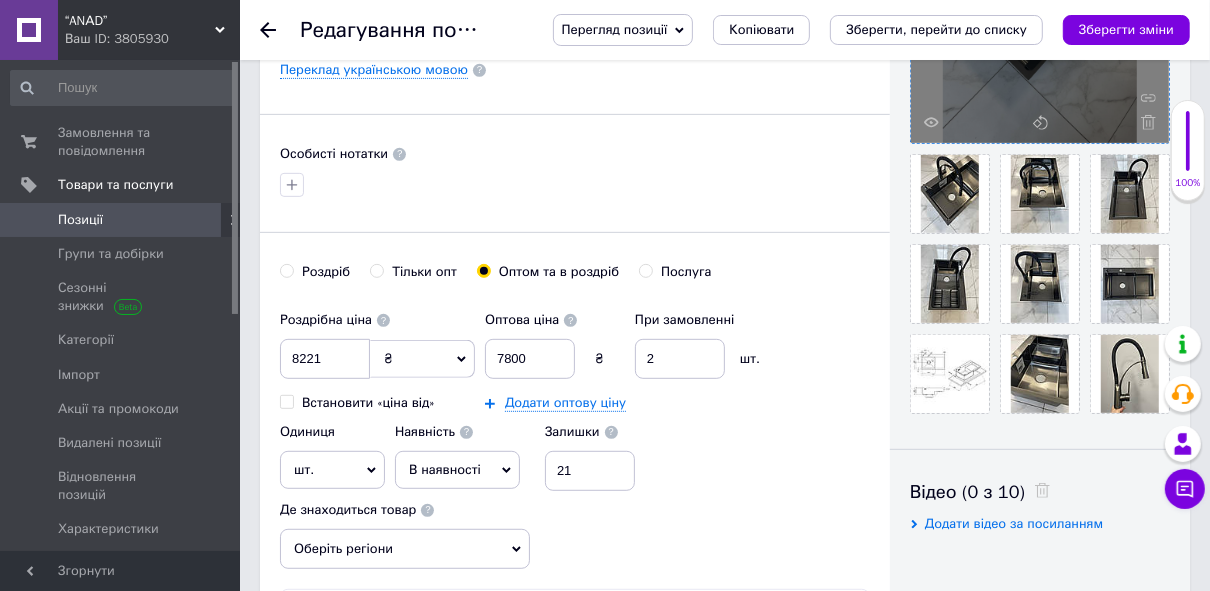 scroll, scrollTop: 579, scrollLeft: 0, axis: vertical 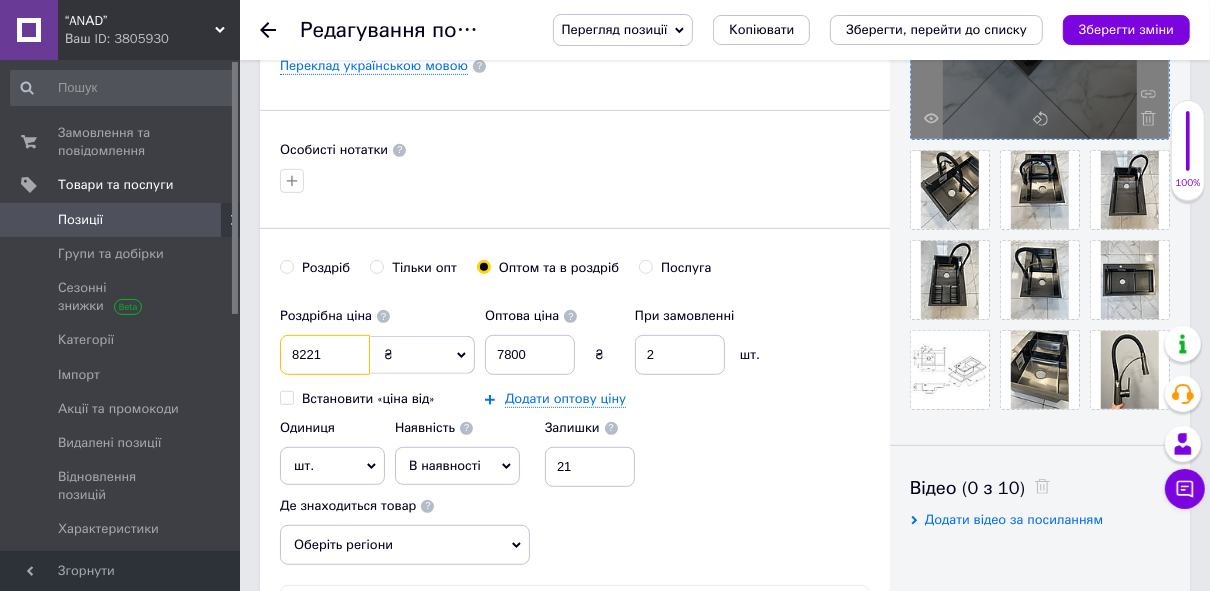 click on "8221" at bounding box center (325, 355) 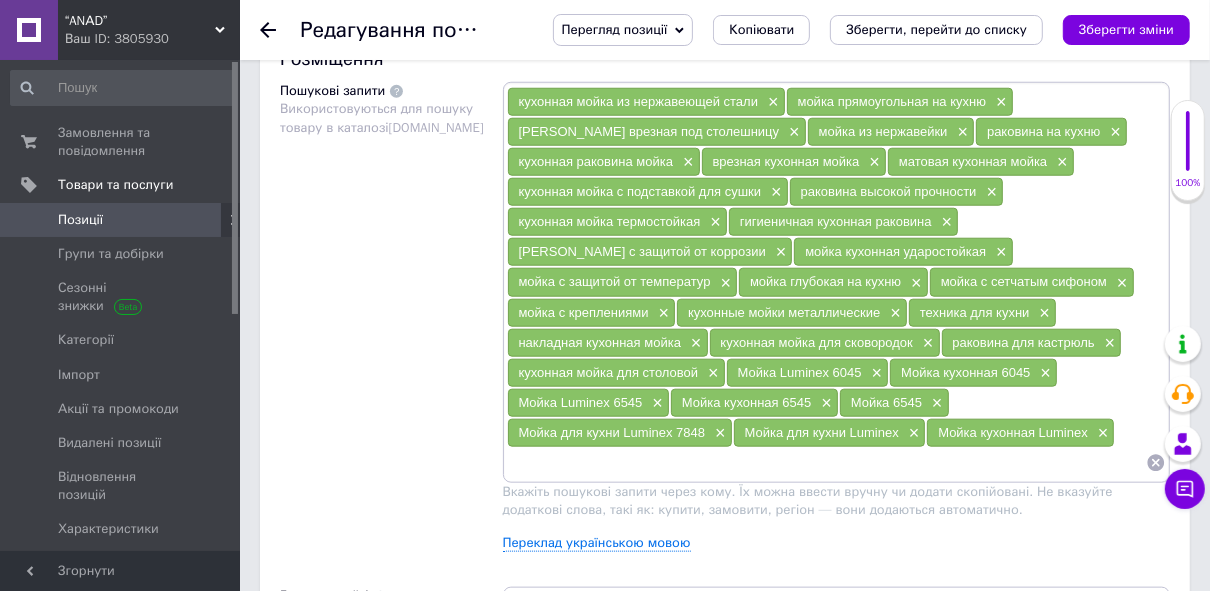 scroll, scrollTop: 1245, scrollLeft: 0, axis: vertical 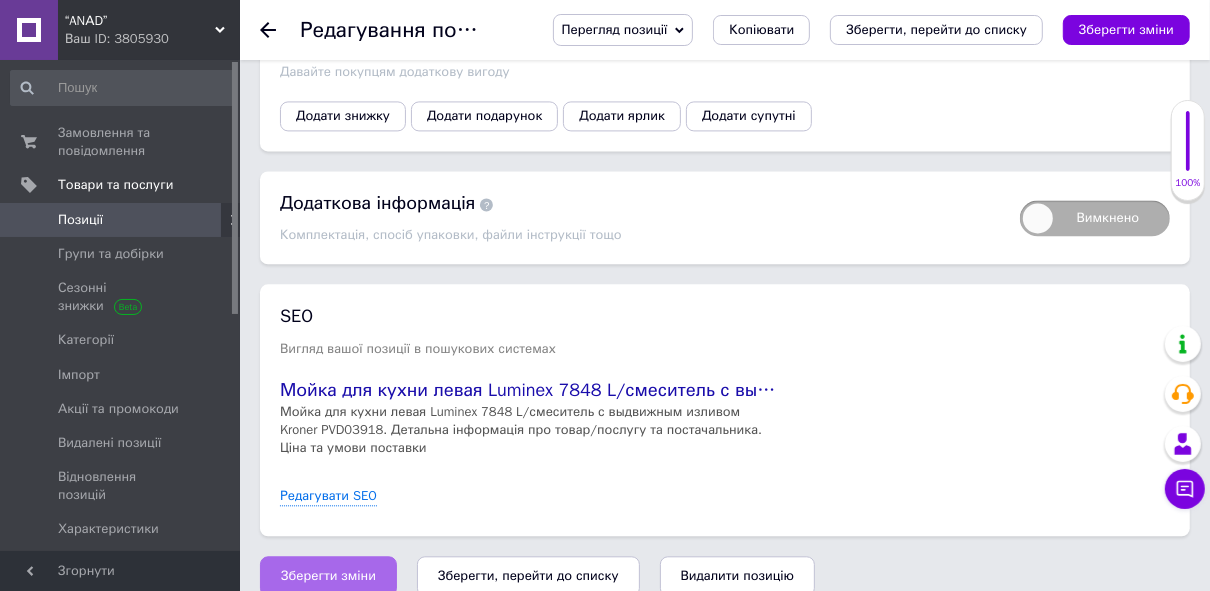 type on "8258" 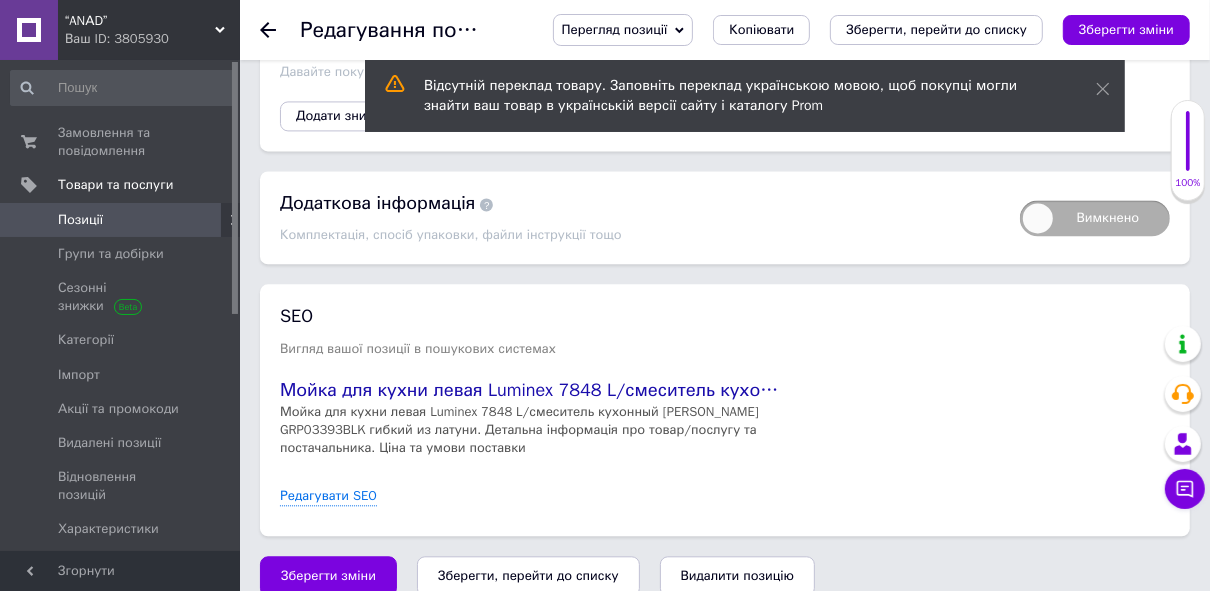 click on "Позиції" at bounding box center (80, 220) 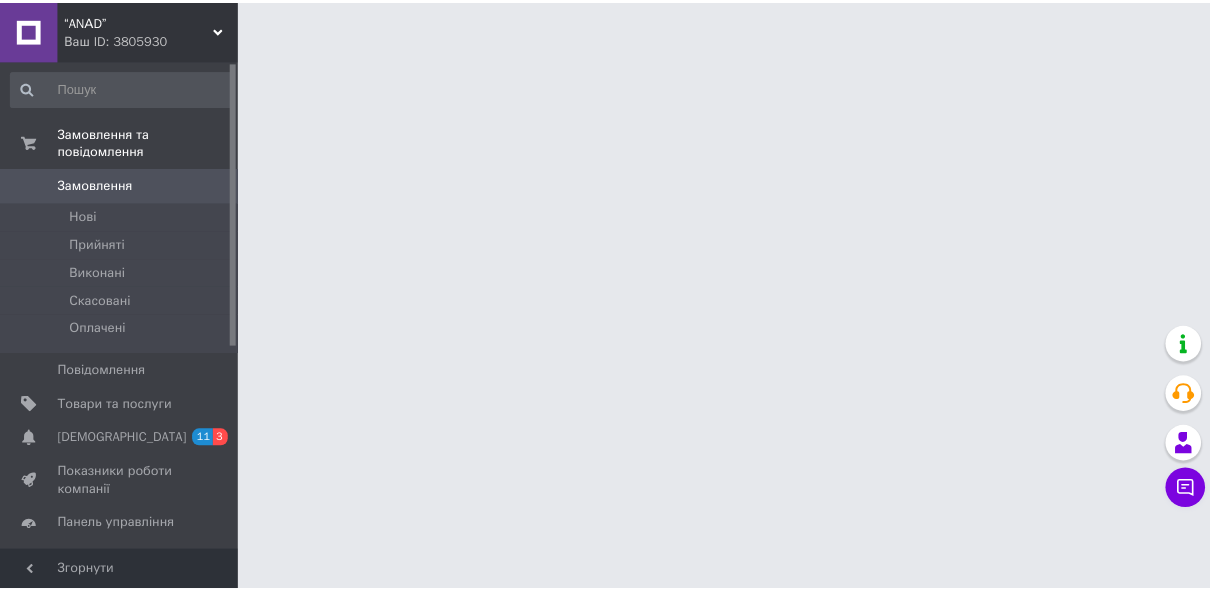 scroll, scrollTop: 0, scrollLeft: 0, axis: both 